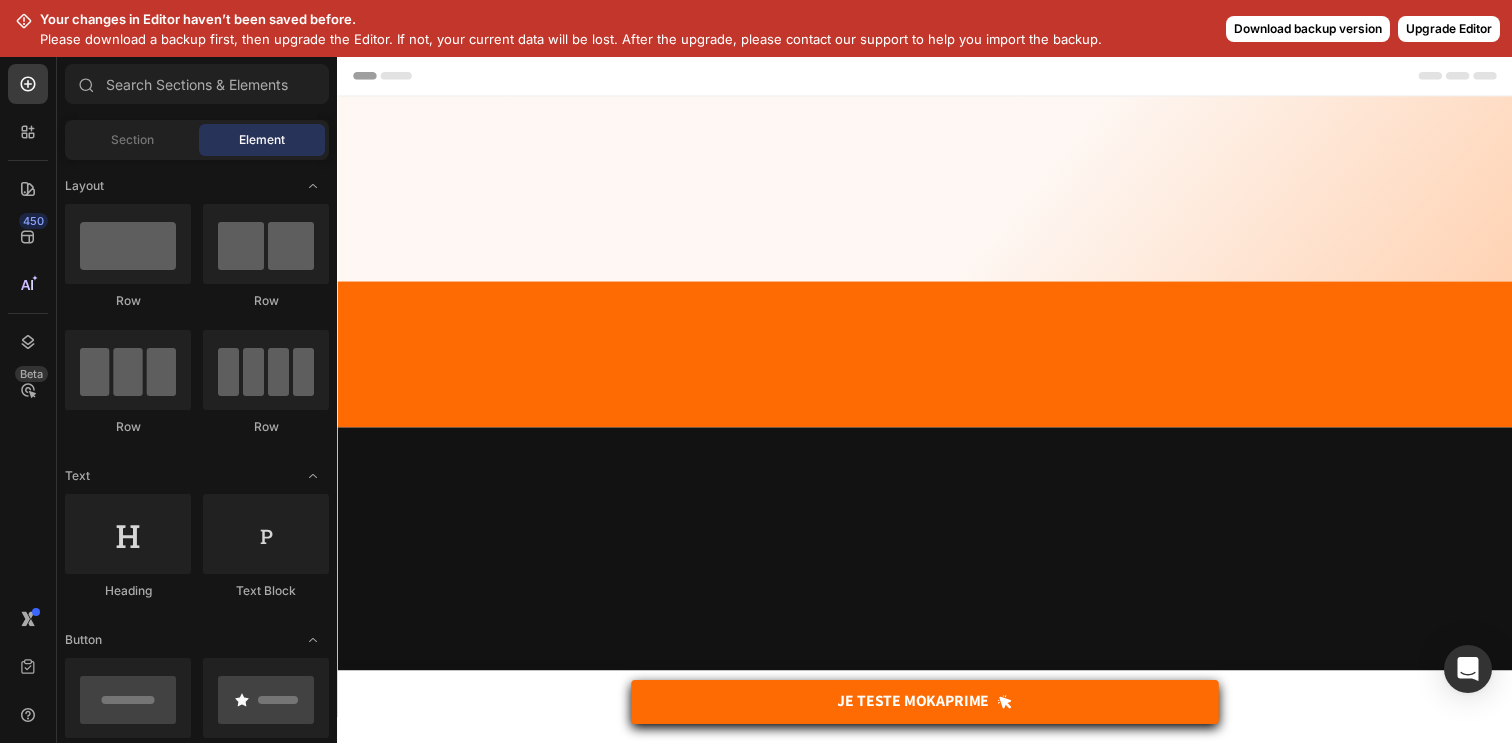 scroll, scrollTop: 0, scrollLeft: 0, axis: both 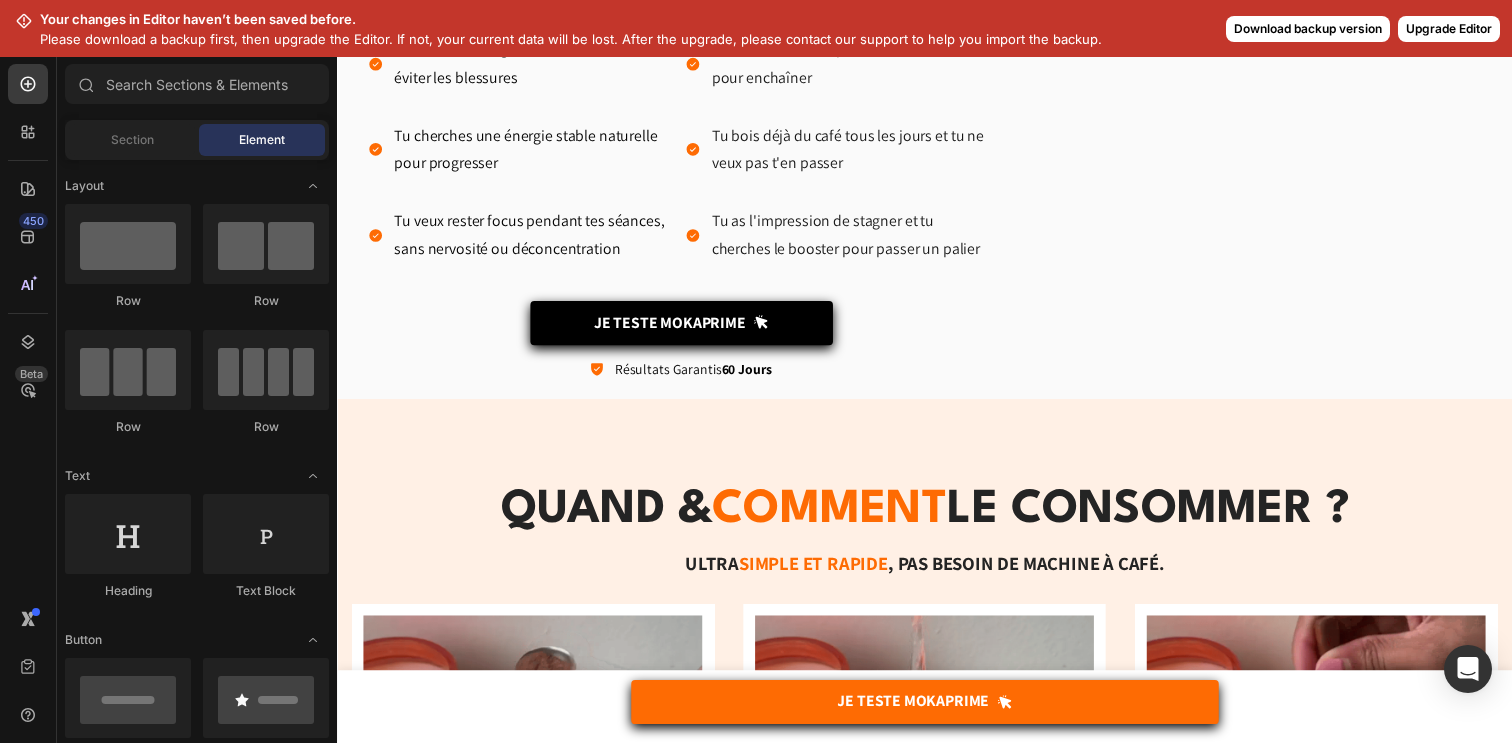 click on "Download backup version" at bounding box center [1308, 29] 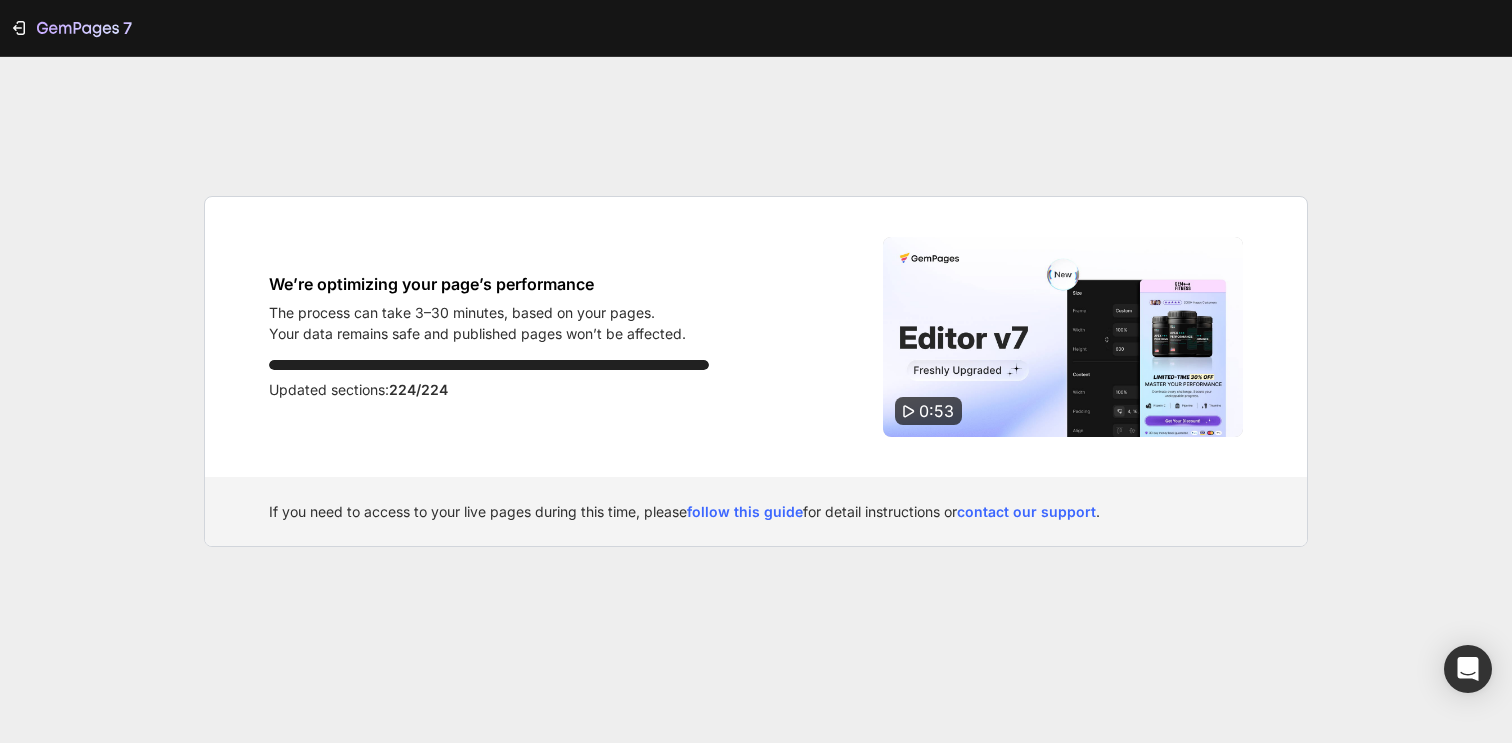 scroll, scrollTop: 0, scrollLeft: 0, axis: both 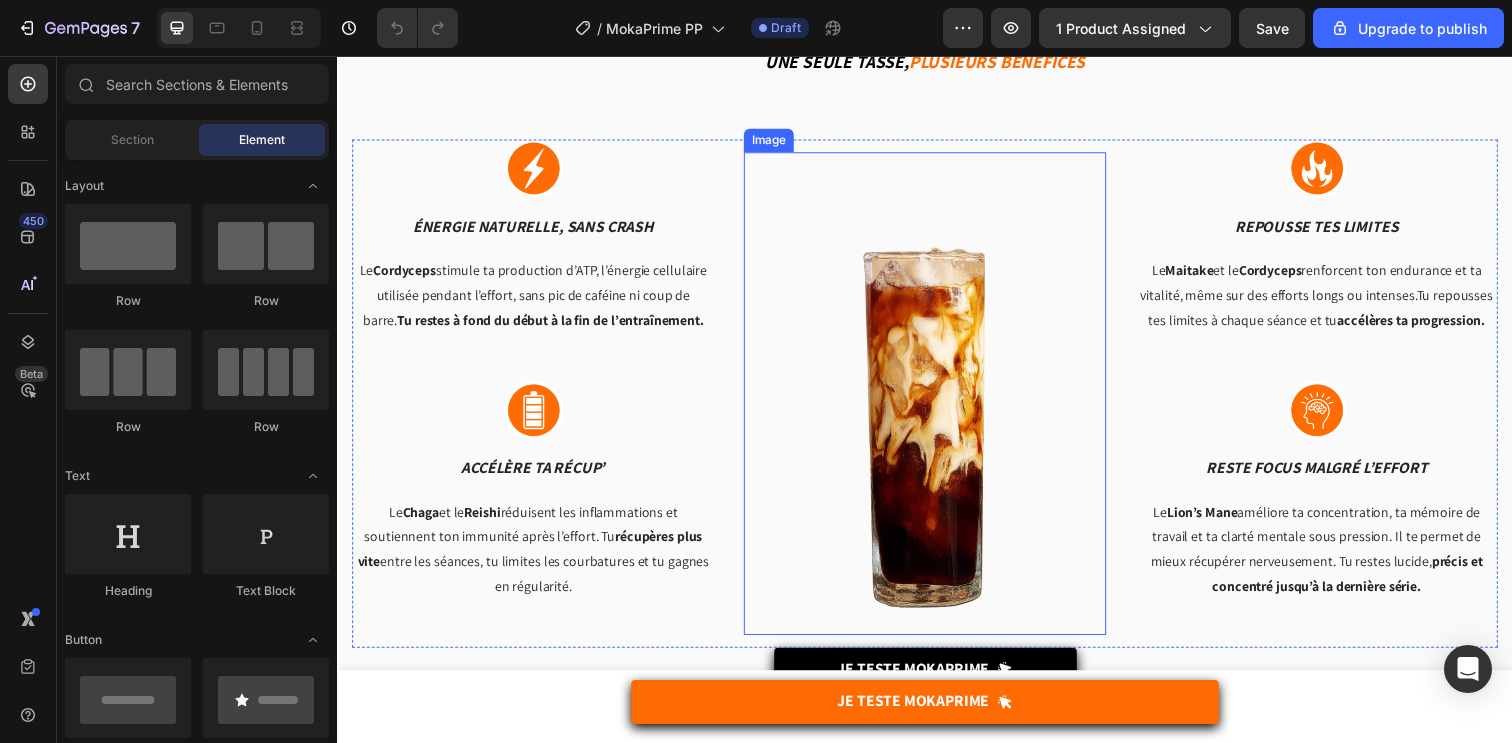 click at bounding box center [937, 400] 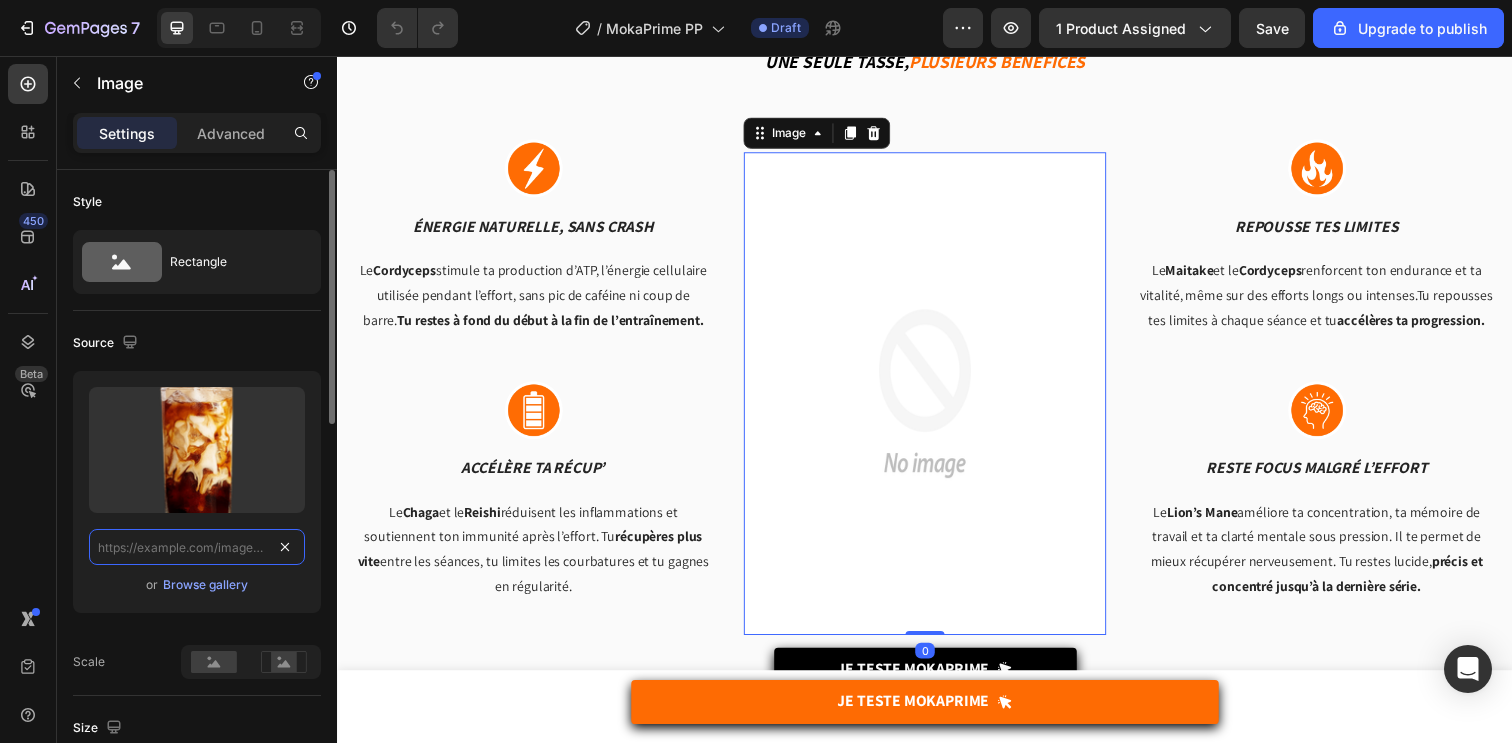 scroll, scrollTop: 0, scrollLeft: 0, axis: both 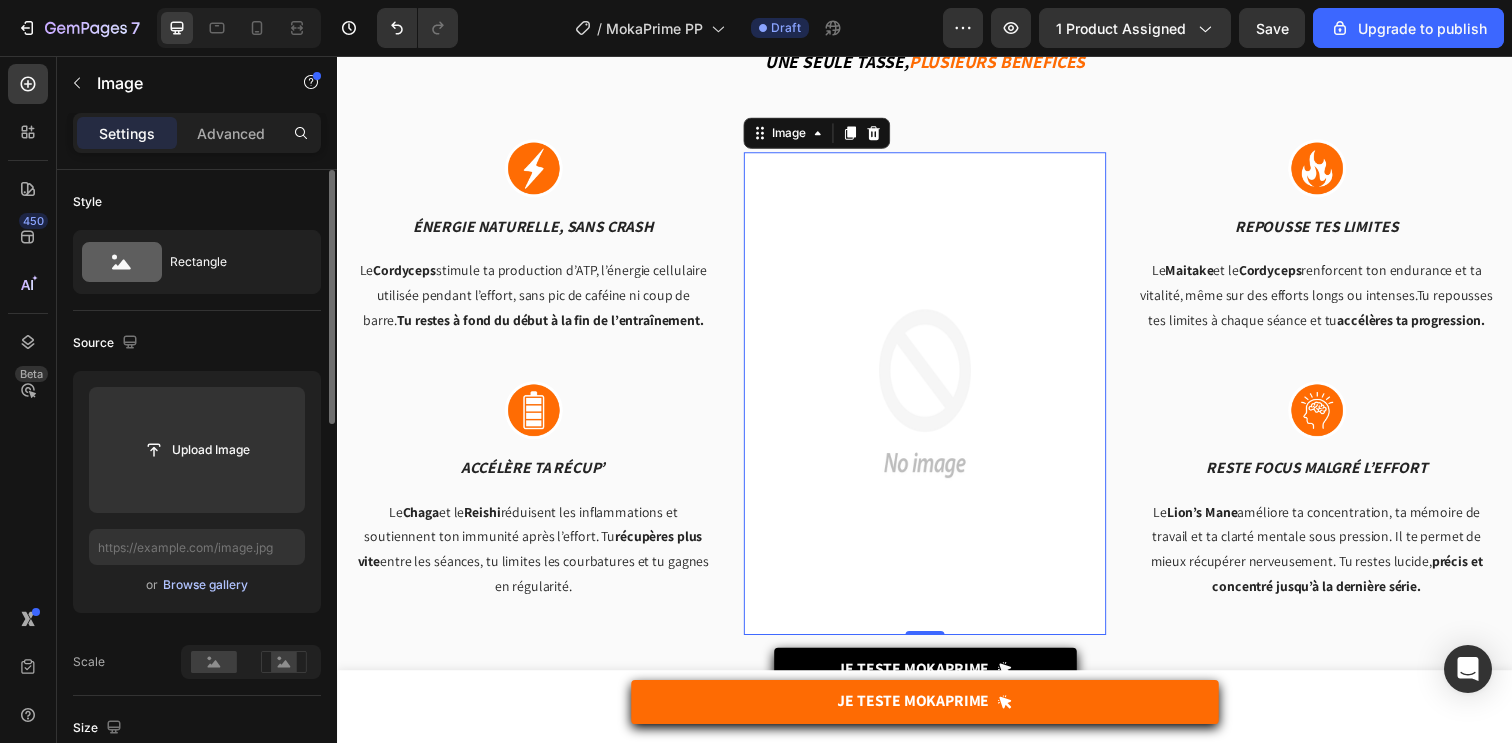 click on "Browse gallery" at bounding box center [205, 585] 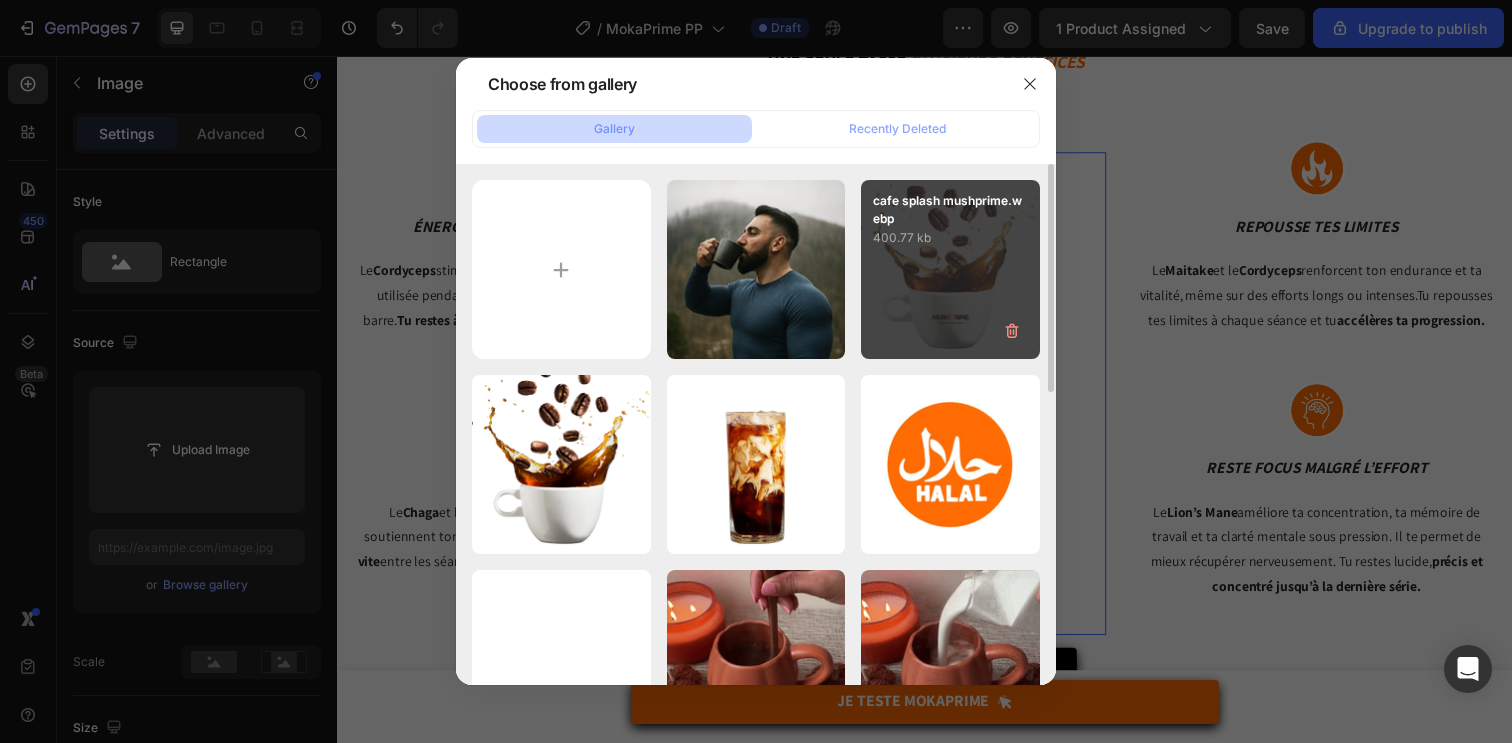 click on "cafe splash mushprime.webp 400.77 kb" at bounding box center (950, 269) 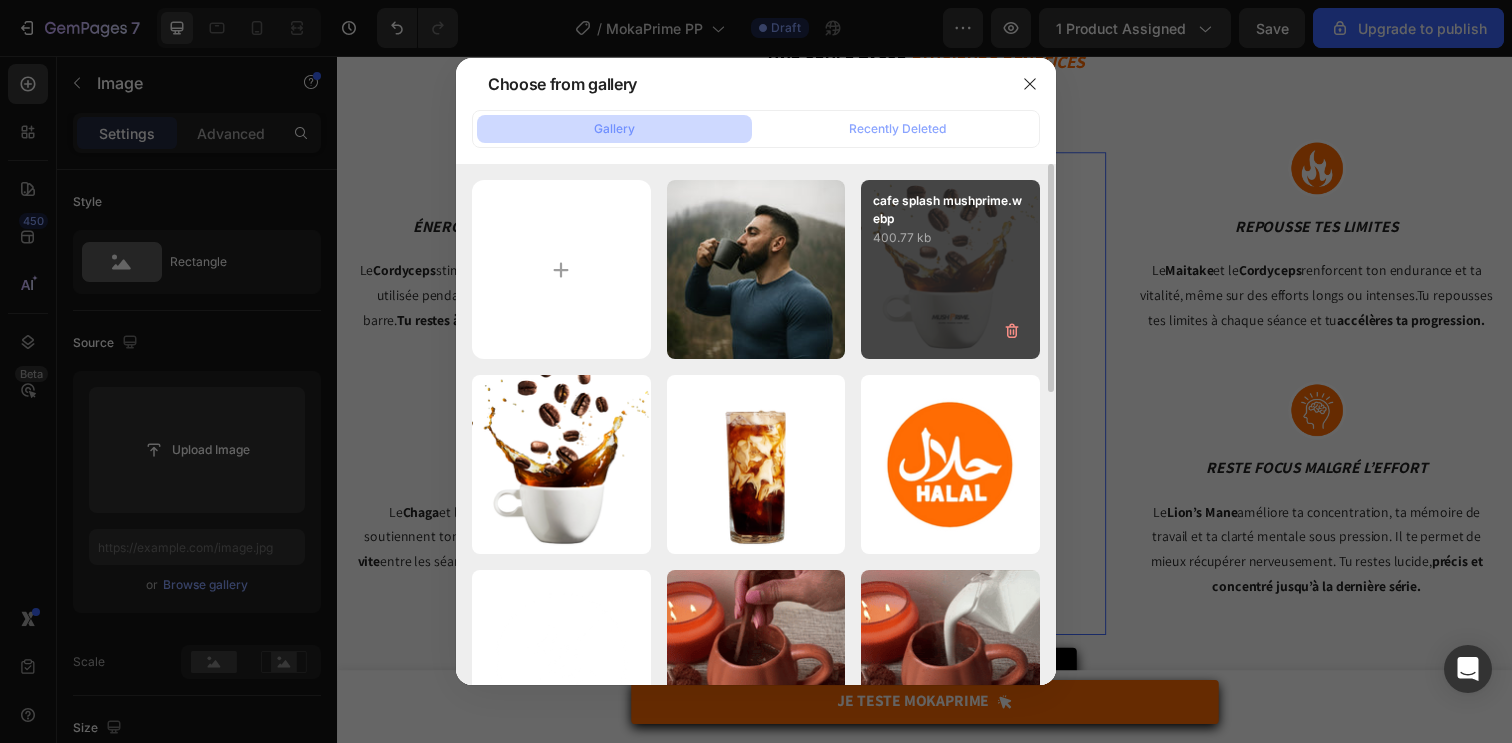 type on "https://cdn.shopify.com/s/files/1/0928/6959/1372/files/gempages_559222839790535766-49468dbc-0bce-4d1f-8ef7-a505f6204dde.webp" 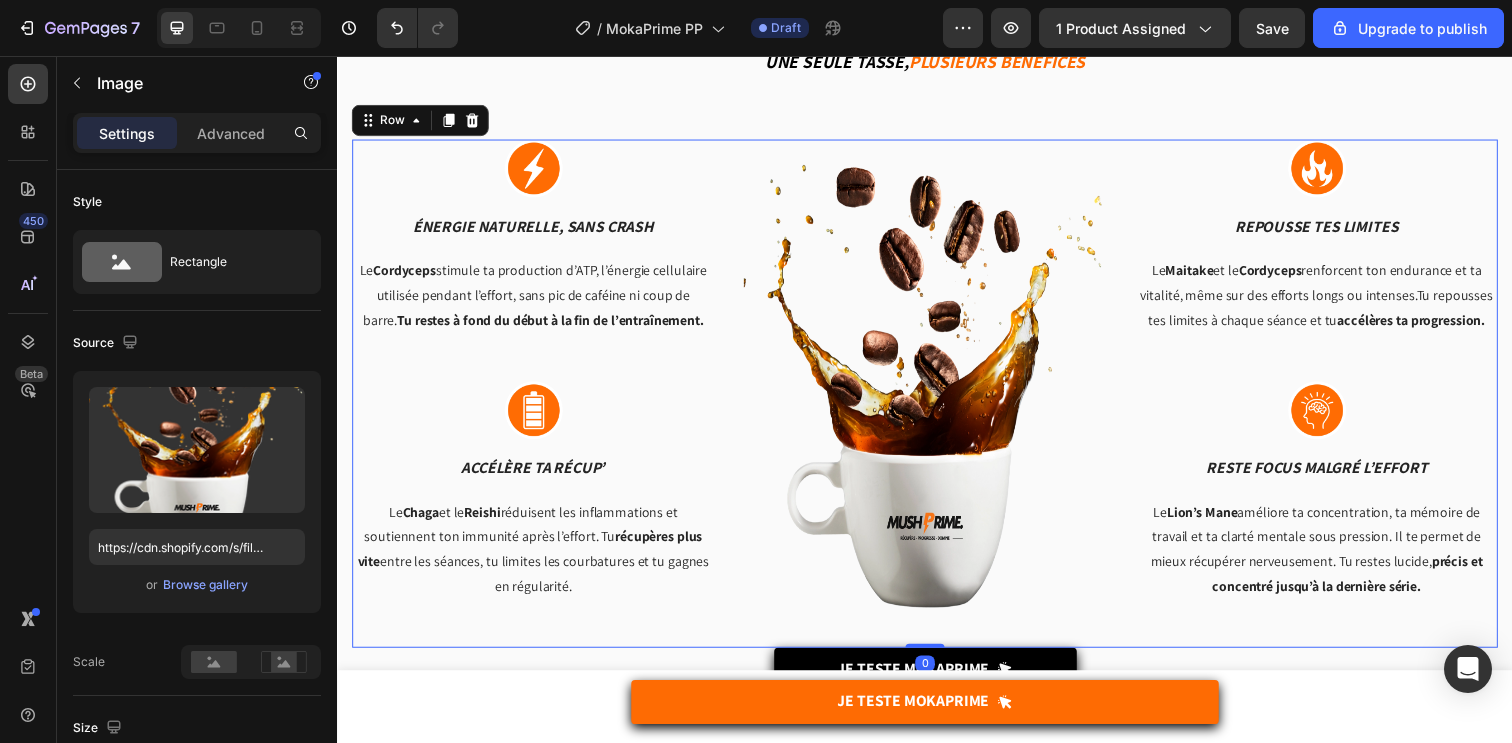 click on "Image énergie naturelle, sans crash Text block Le  Cordyceps  stimule ta production d’ATP, l’énergie cellulaire utilisée pendant l’effort, sans pic de caféine ni coup de barre.  Tu restes à fond du début à la fin de l’entraînement. Text block Row Image Accélère ta récup’  Text block Le  Chaga  et le  Reishi  réduisent les inflammations et soutiennent ton immunité après l’effort. Tu  récupères plus vite  entre les séances, tu limites les courbatures et tu gagnes en régularité.  Text block Row Image Repousse tes limites Text block Le  Maitake  et le  Cordyceps  renforcent ton endurance et ta vitalité, même sur des efforts longs ou intenses.Tu repousses tes limites à chaque séance et tu  accélères ta progression. Text block Row Image Reste focus malgré l’effort Text block Le  Lion’s Mane  améliore ta concentration, ta mémoire de travail et ta clarté mentale sous pression. Il te permet de mieux récupérer nerveusement. Tu restes lucide,  Text block Row Row   [NUMBER]" at bounding box center [937, 400] 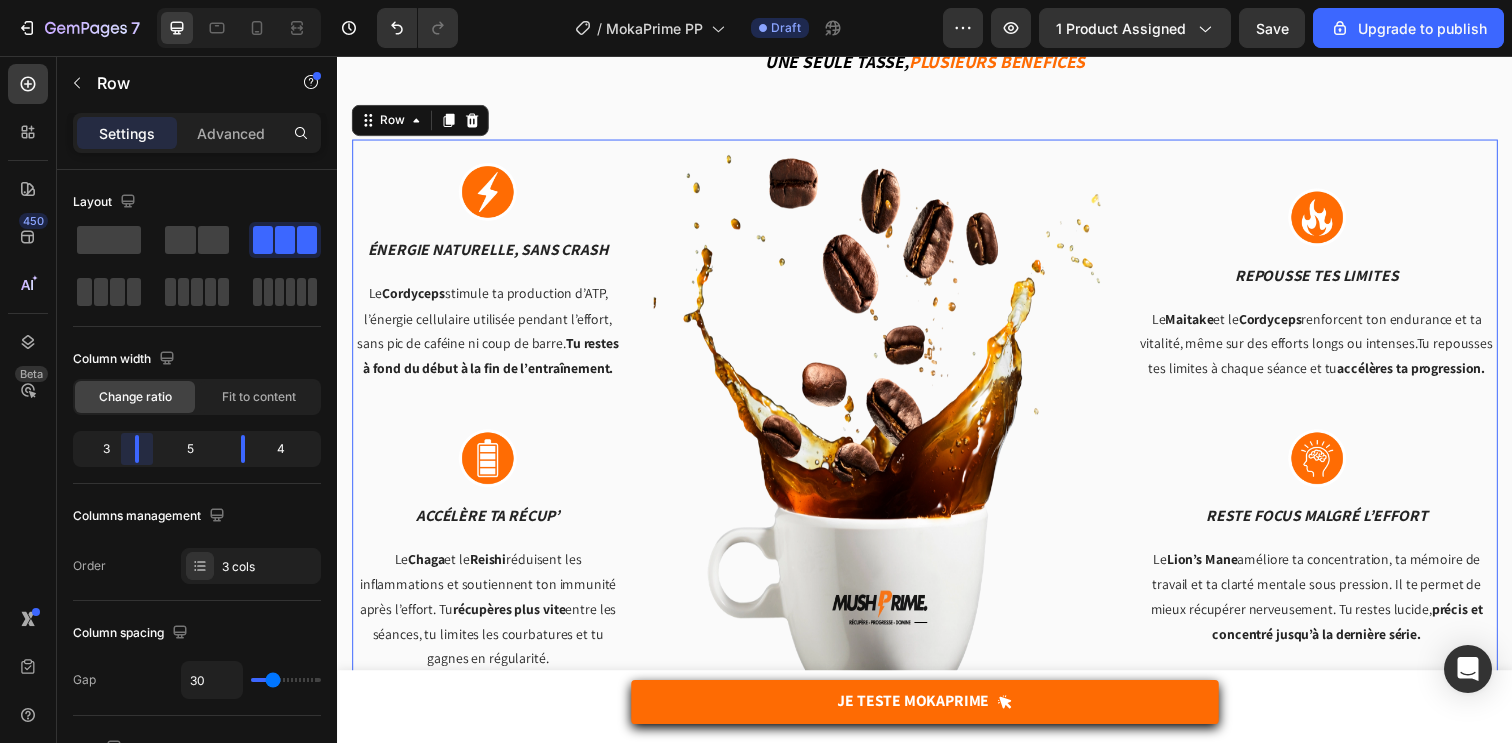 drag, startPoint x: 150, startPoint y: 455, endPoint x: 139, endPoint y: 455, distance: 11 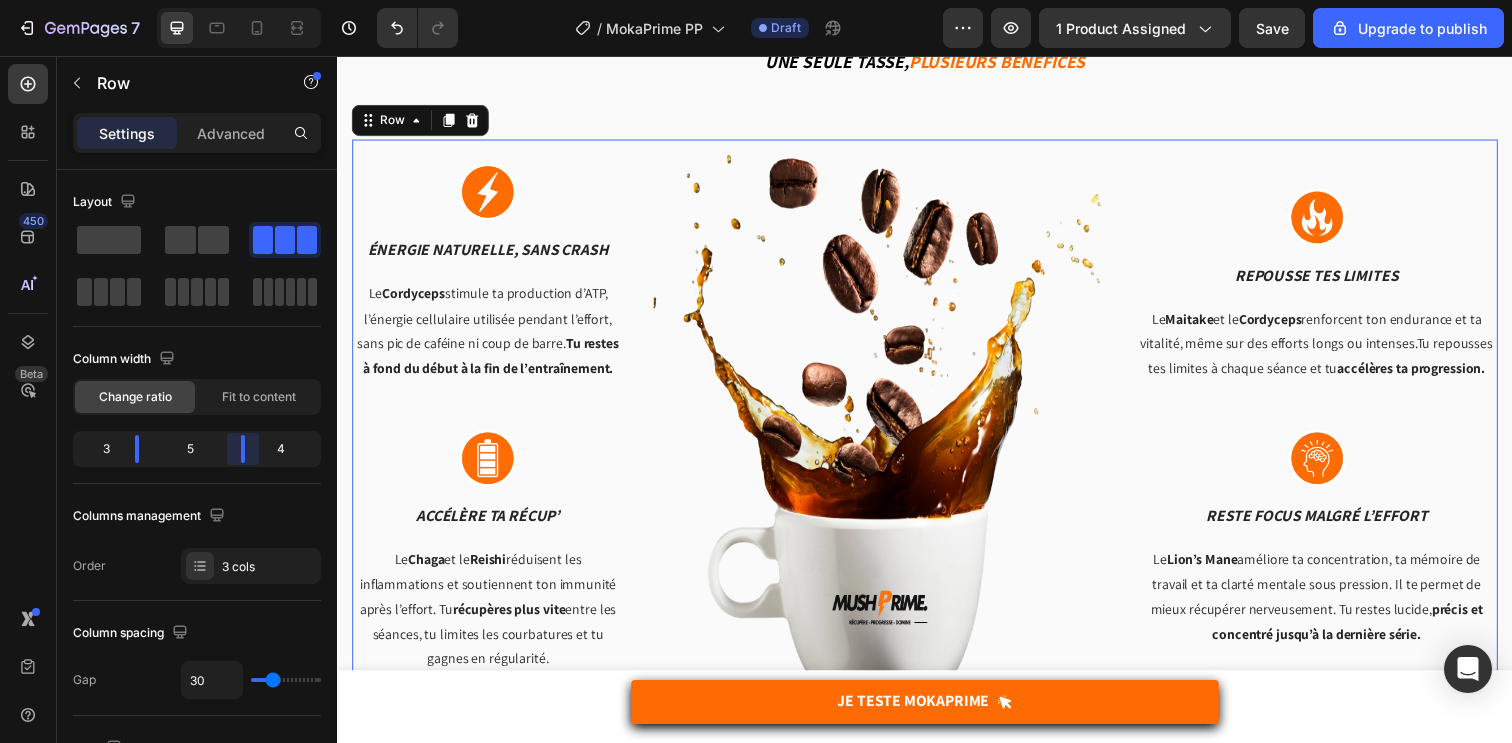 click on "7   /  MokaPrime PP Draft Preview 1 product assigned  Save  Upgrade to publish 450 Beta Sections(18) Elements(84) Section Element Hero Section Product Detail Brands Trusted Badges Guarantee Product Breakdown How to use Testimonials Compare Bundle FAQs Social Proof Brand Story Product List Collection Blog List Contact Sticky Add to Cart Custom Footer Browse Library 450 Layout
Row
Row
Row
Row Text
Heading
Text Block Button
Button
Button Media
Image
Image
Video" at bounding box center [756, 0] 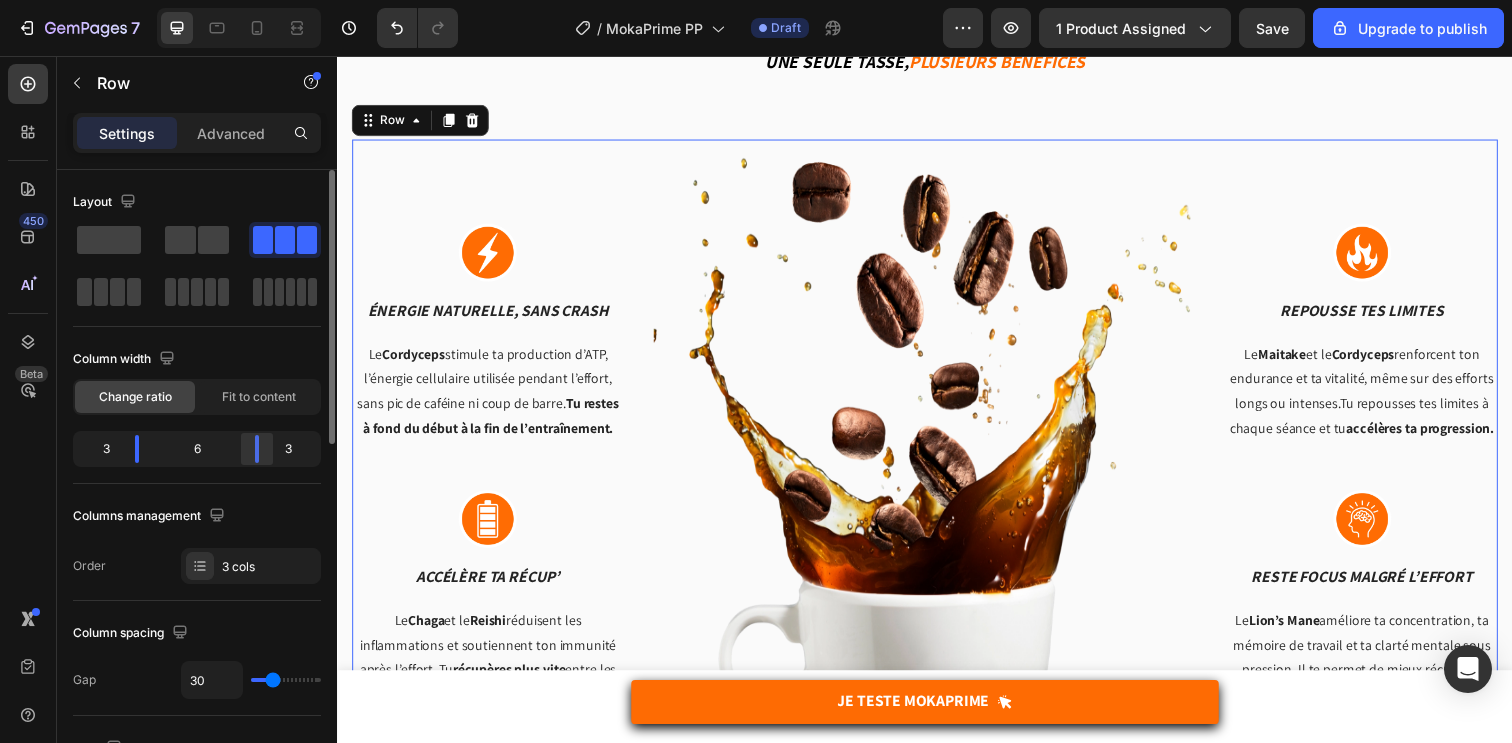 drag, startPoint x: 243, startPoint y: 448, endPoint x: 254, endPoint y: 447, distance: 11.045361 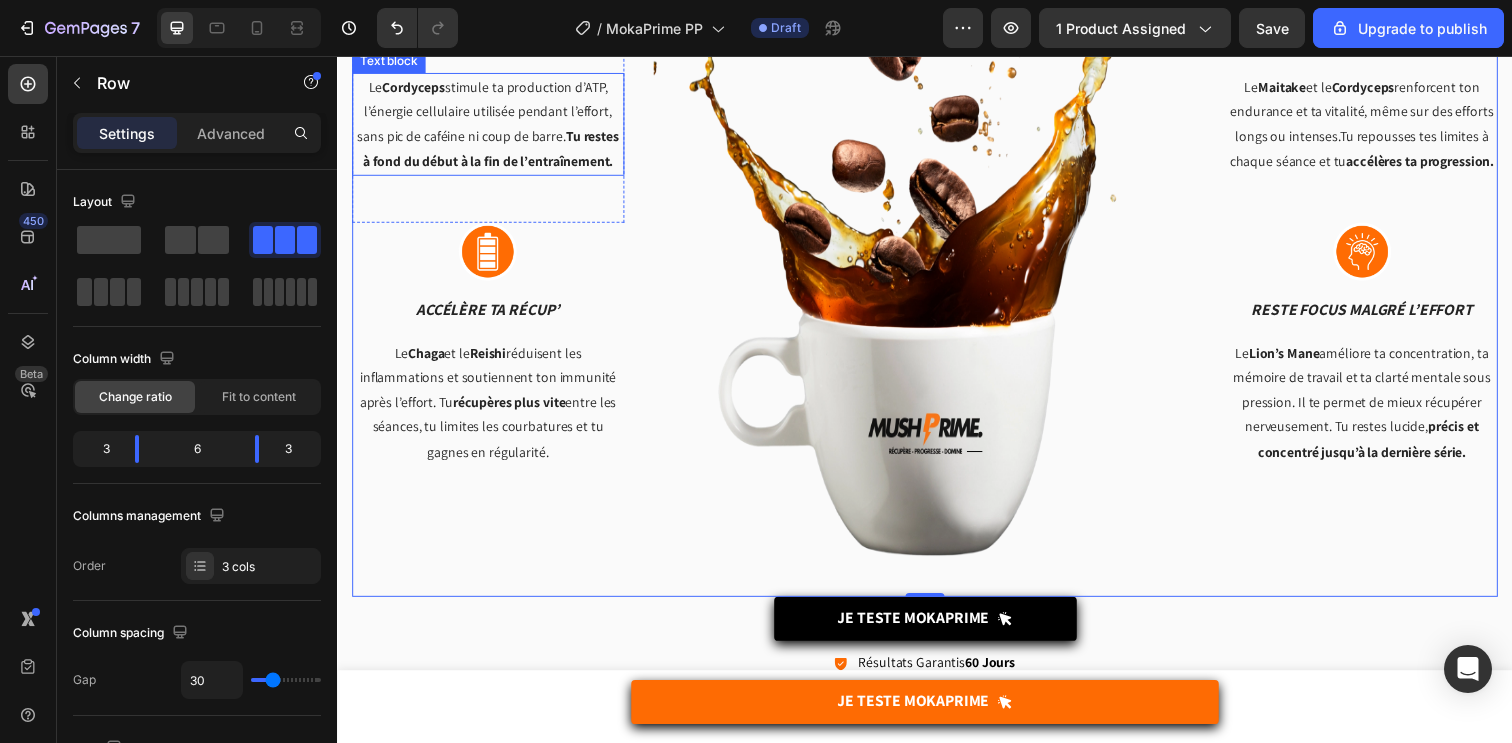 scroll, scrollTop: 2556, scrollLeft: 0, axis: vertical 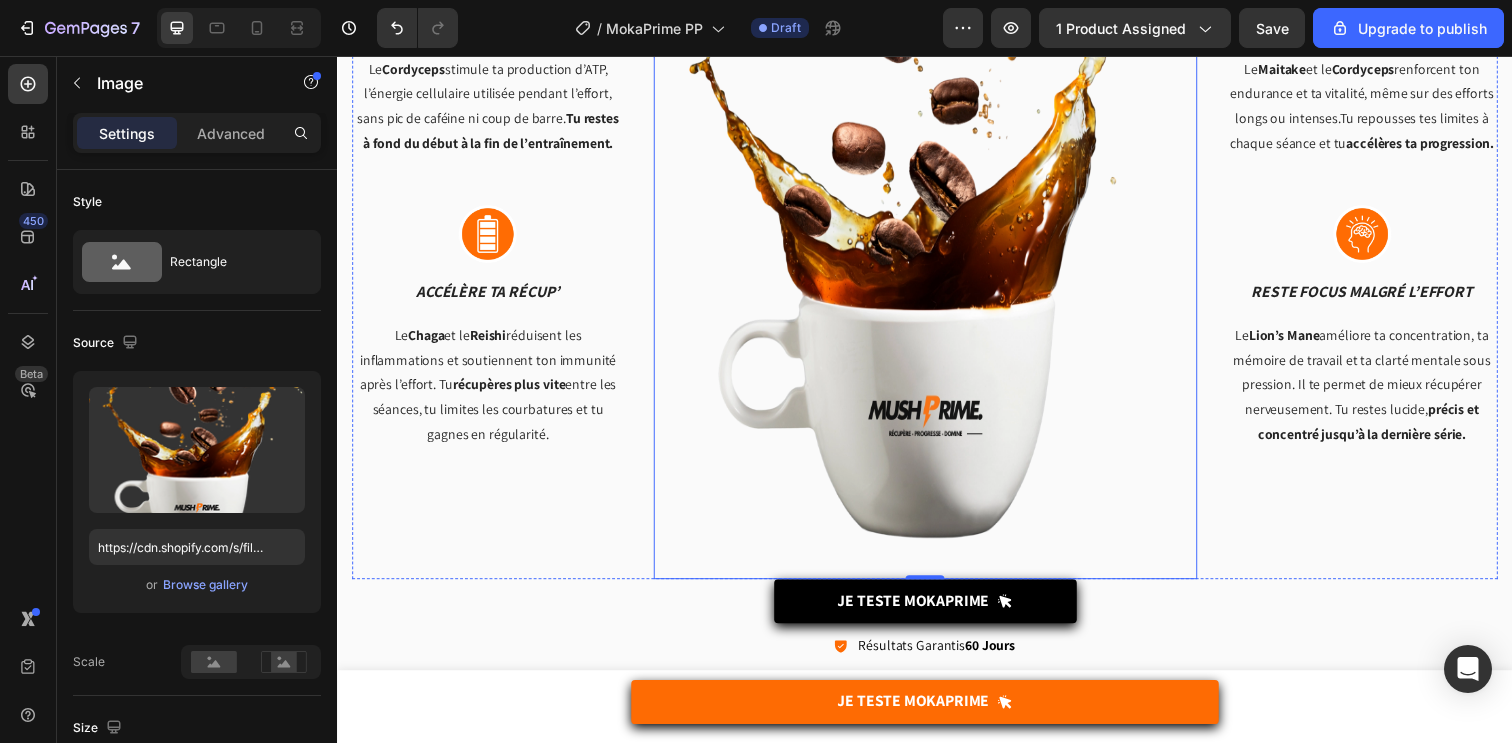 click at bounding box center (937, 220) 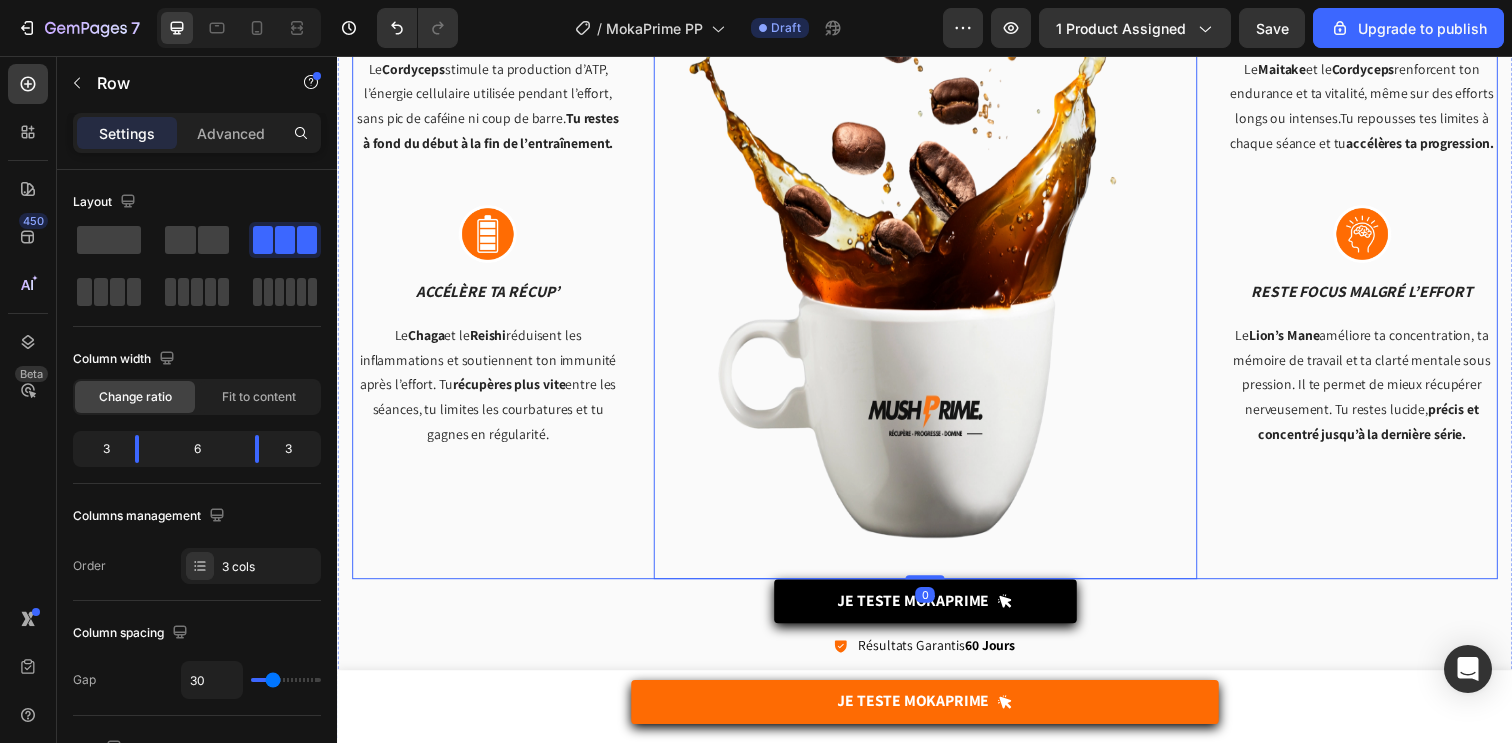 click on "Image énergie naturelle, sans crash Text block Le  Cordyceps  stimule ta production d’ATP, l’énergie cellulaire utilisée pendant l’effort, sans pic de caféine ni coup de barre.  Tu restes à fond du début à la fin de l’entraînement. Text block Row Image Accélère ta récup’  Text block Le  Chaga  et le  Reishi  réduisent les inflammations et soutiennent ton immunité après l’effort. Tu  récupères plus vite  entre les séances, tu limites les courbatures et tu gagnes en régularité.  Text block Row Image   0 Image Repousse tes limites Text block Le  Maitake  et le  Cordyceps  renforcent ton endurance et ta vitalité, même sur des efforts longs ou intenses.Tu repousses tes limites à chaque séance et tu  accélères ta progression. Text block Row Image Reste focus malgré l’effort Text block Le  Lion’s Mane  améliore ta concentration, ta mémoire de travail et ta clarté mentale sous pression. Il te permet de mieux récupérer nerveusement. Tu restes lucide,  Text block Row Row" at bounding box center (937, 220) 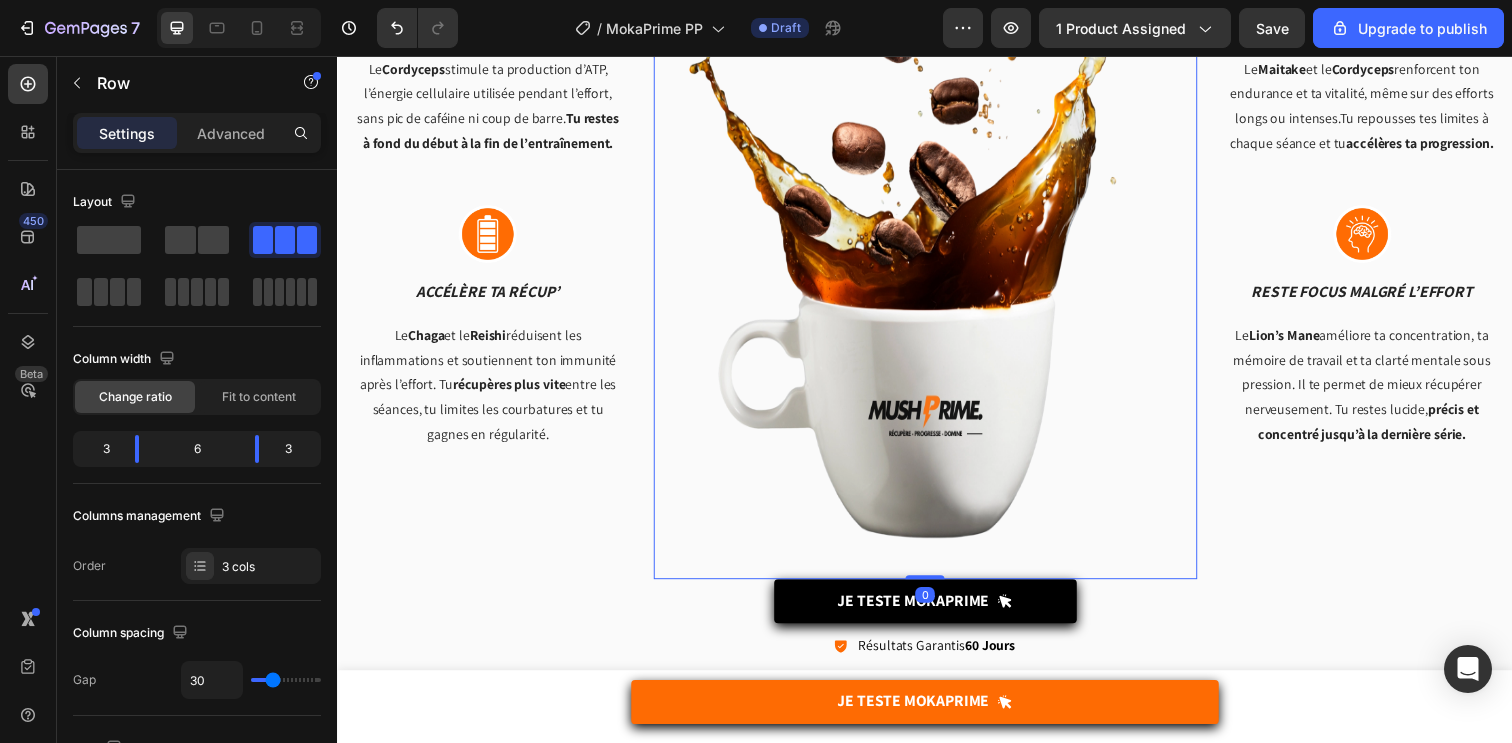 click at bounding box center [937, 220] 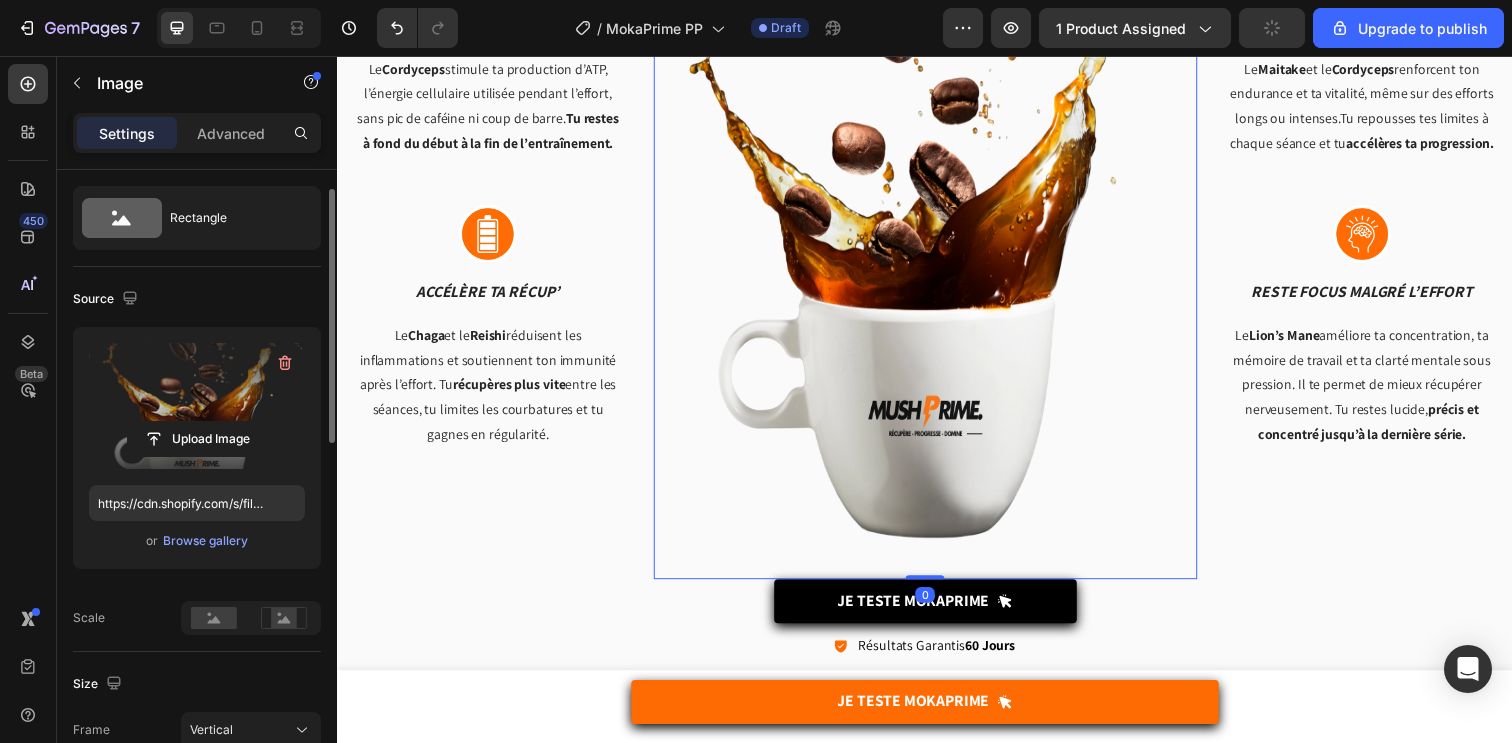 scroll, scrollTop: 45, scrollLeft: 0, axis: vertical 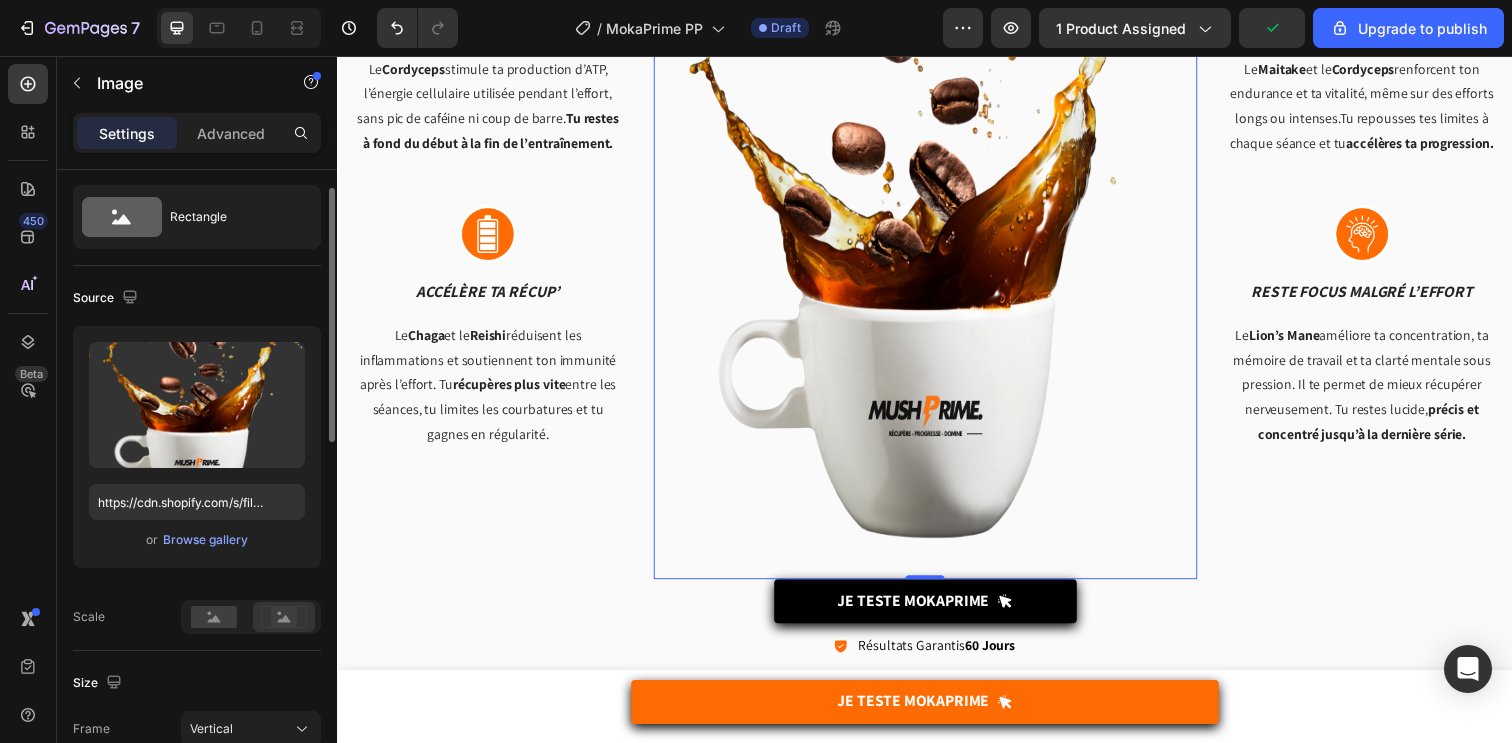 click 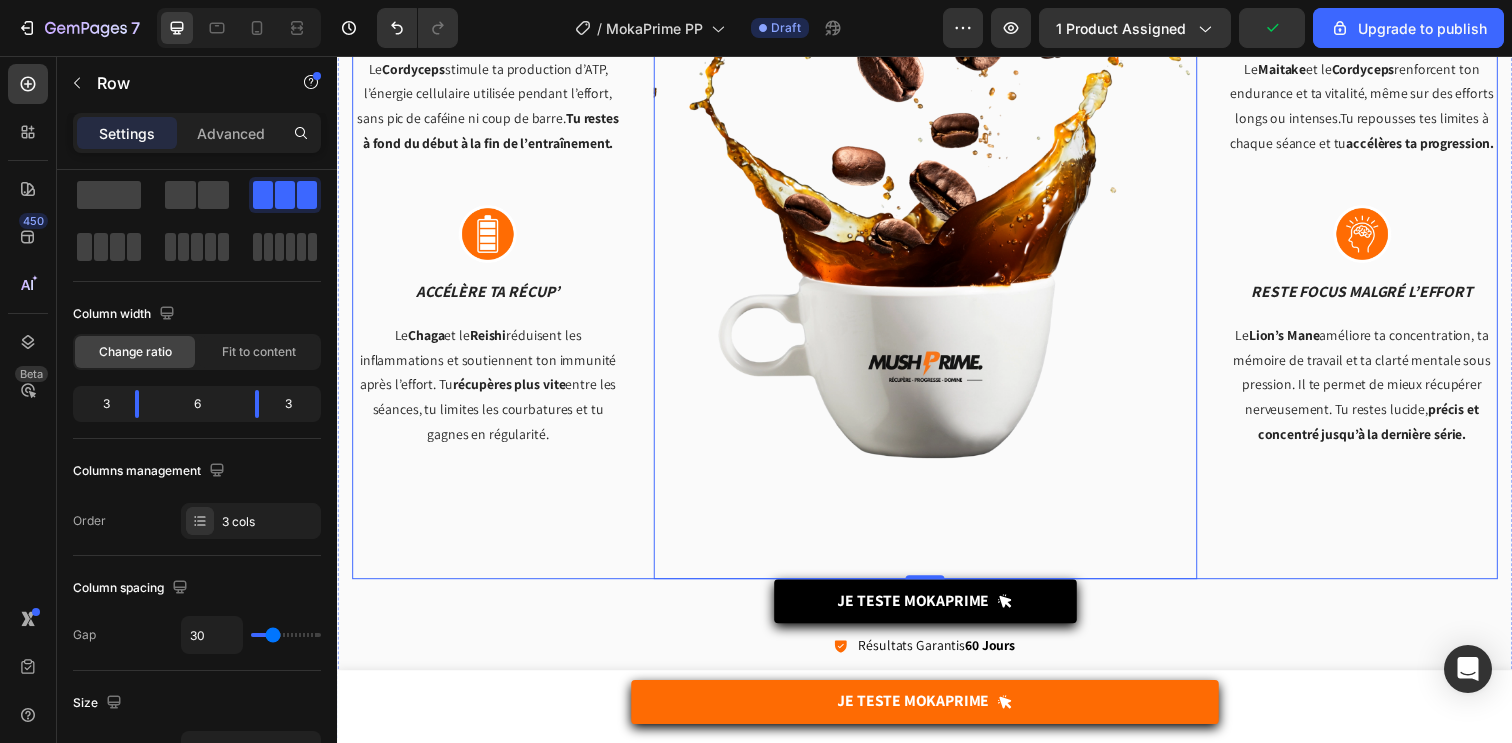 click on "Image énergie naturelle, sans crash Text block Le  Cordyceps  stimule ta production d’ATP, l’énergie cellulaire utilisée pendant l’effort, sans pic de caféine ni coup de barre.  Tu restes à fond du début à la fin de l’entraînement. Text block Row Image Accélère ta récup’  Text block Le  Chaga  et le  Reishi  réduisent les inflammations et soutiennent ton immunité après l’effort. Tu  récupères plus vite  entre les séances, tu limites les courbatures et tu gagnes en régularité.  Text block Row" at bounding box center (491, 220) 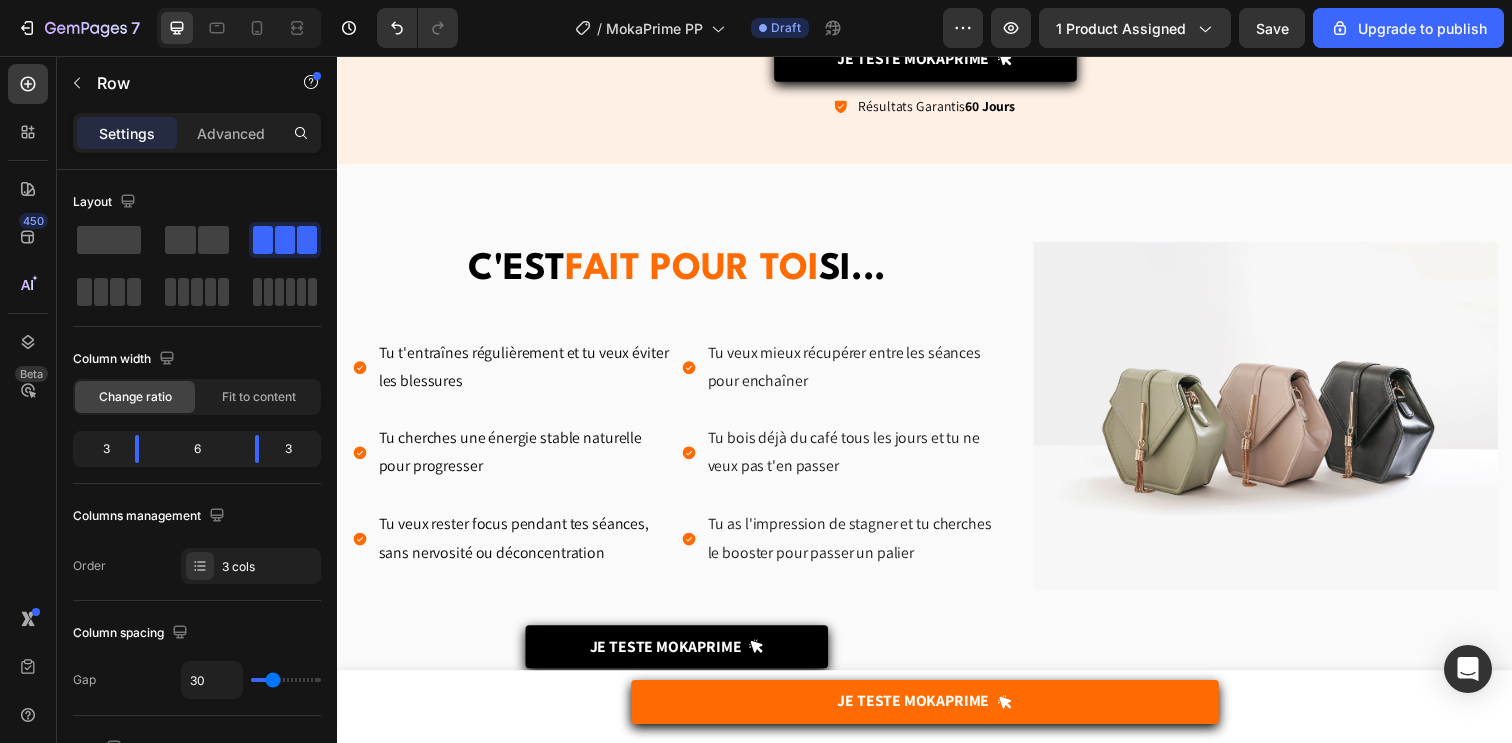 scroll, scrollTop: 4221, scrollLeft: 0, axis: vertical 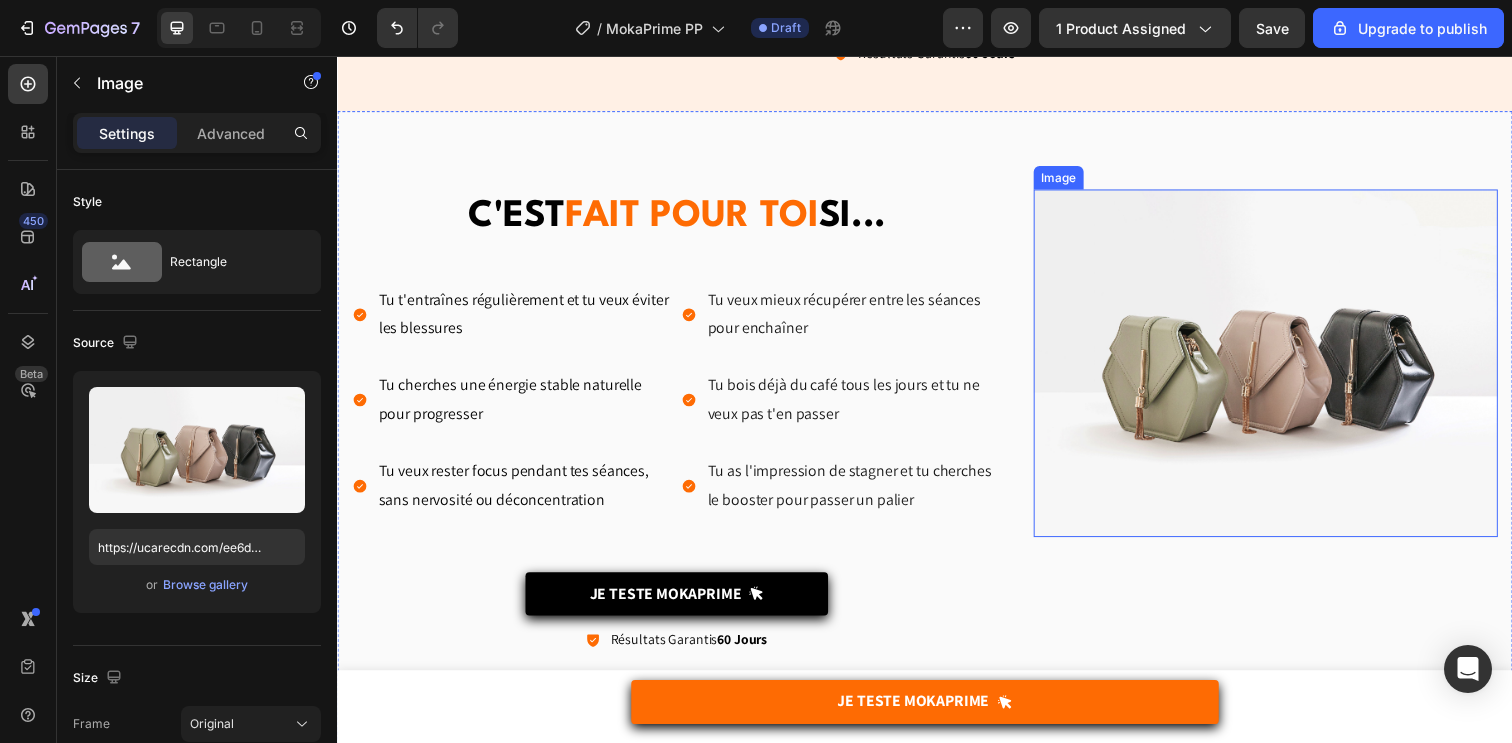 click at bounding box center (1285, 370) 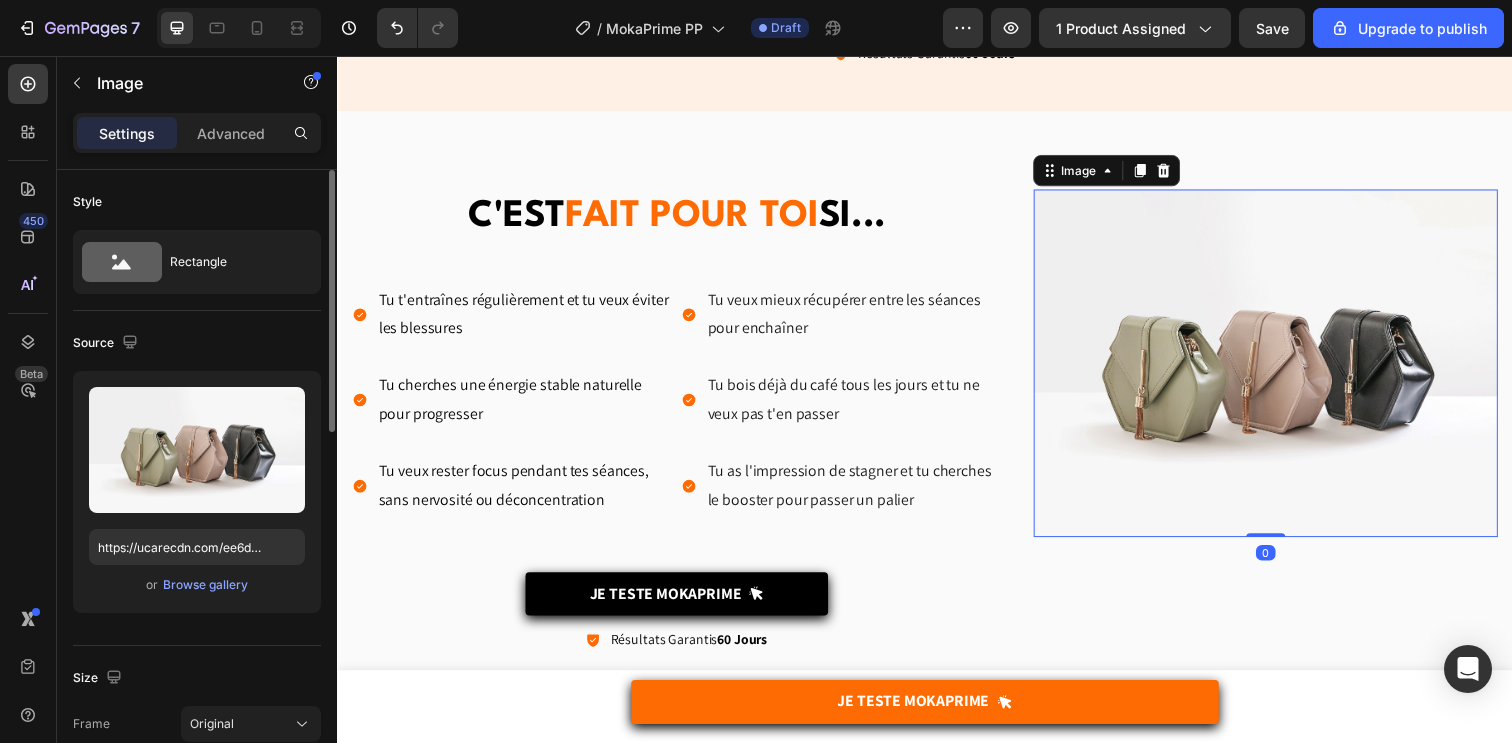 click on "or  Browse gallery" at bounding box center [197, 585] 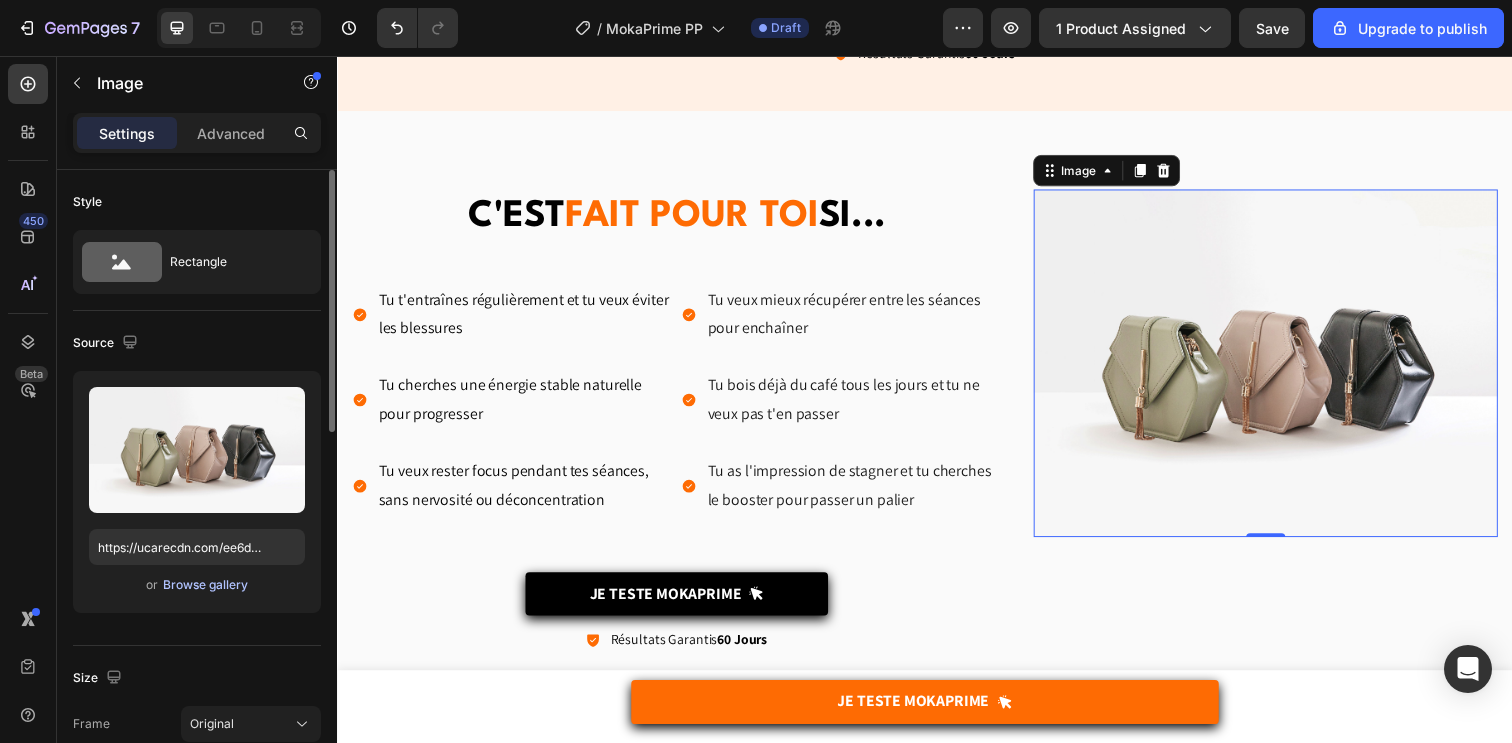 click on "Browse gallery" at bounding box center (205, 585) 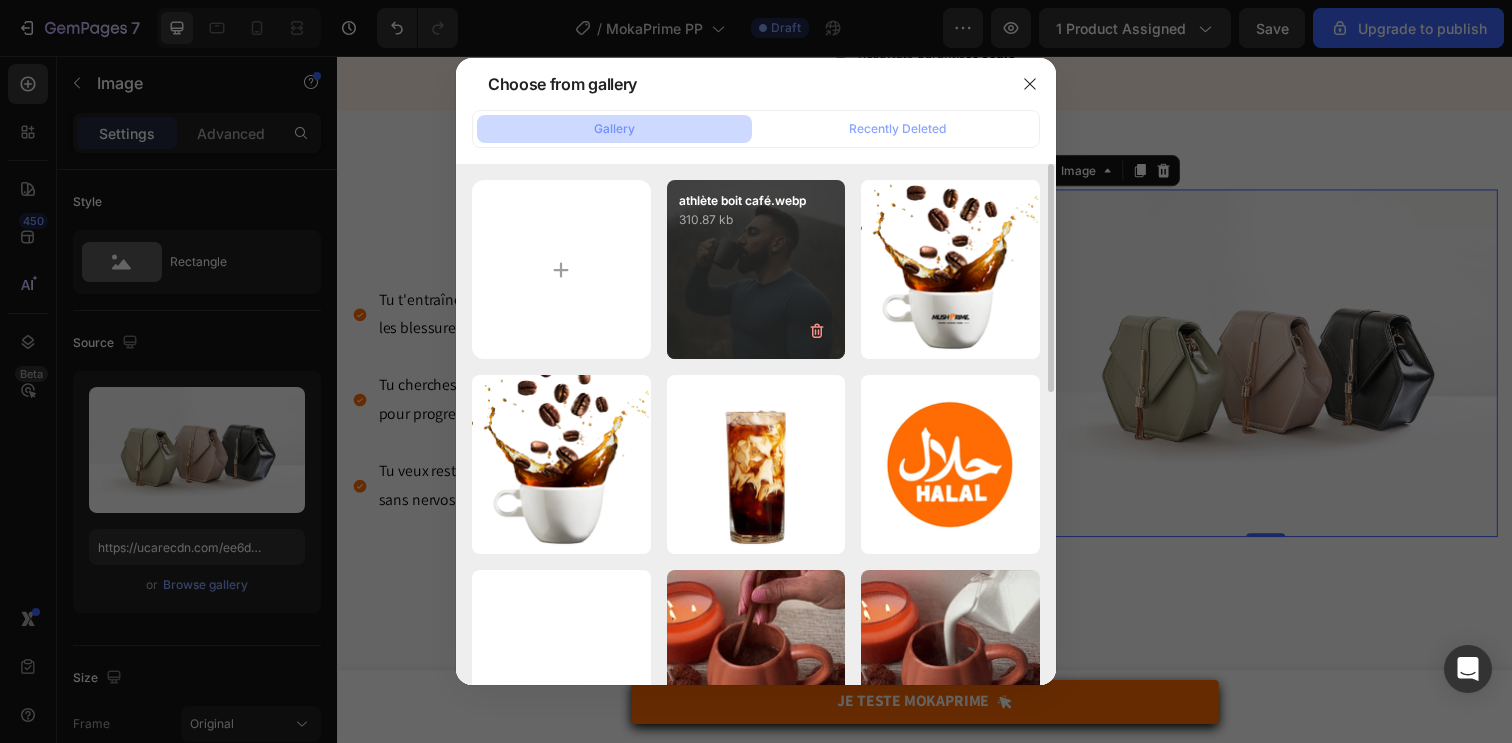 click on "athlète boit café.webp [FILESIZE]" at bounding box center [756, 269] 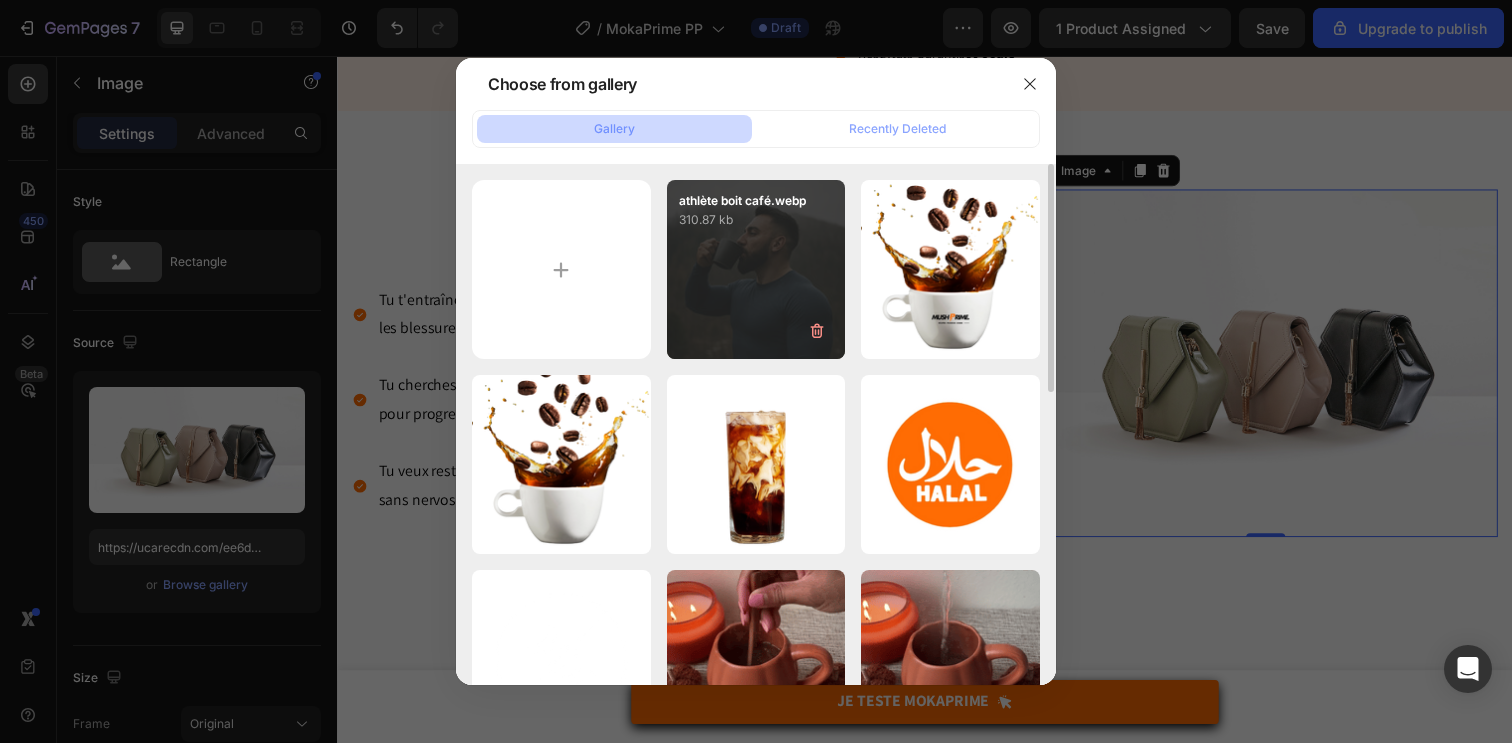 type on "[URL]" 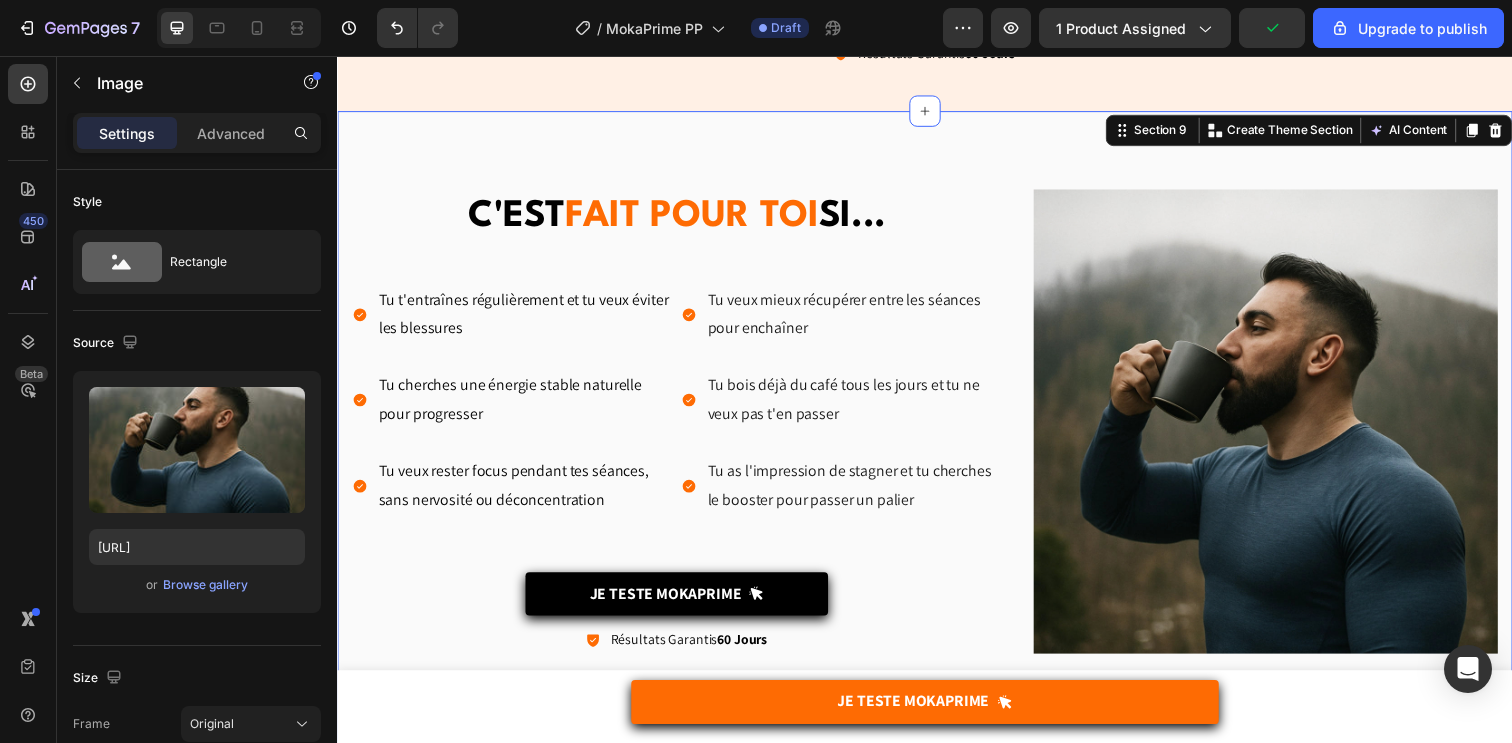 click on "C'est quoi la garantie "Résultats Garantis [NUMBER] jours" ?
Heading Tu t'entraînes régulièrement et tu veux éviter les blessures Tu cherches une énergie stable naturelle pour progresser Tu veux rester focus pendant tes séances, sans nervosité ou déconcentration Item List Tu veux mieux récupérer entre les séances pour enchaîner Tu bois déjà du café tous les jours et tu ne veux pas t'en passer Tu as l'impression de stagner et tu cherches le booster pour passer un palier Item List Row Image Coup de mou Text Block Tu manques d’énergie dès l’échauffement, alors que tu pensais être prêt physiquement. Tu ressens une fatigue constante. Text block Row Image Récup' lente Text Block Tu t’entraînes dur, mais tu sens que ta récupération ne suit pas et tu as du mal à enchainer les séances, ça freine ta progression. Text block Row Image Fatigue nerveuse Text Block Tu repousses tes limites à chaque séance, mais tu enchaînes fatigue nerveuse, manque de motivation et coups de mou. Text block Row Row Row
Row" at bounding box center [937, 435] 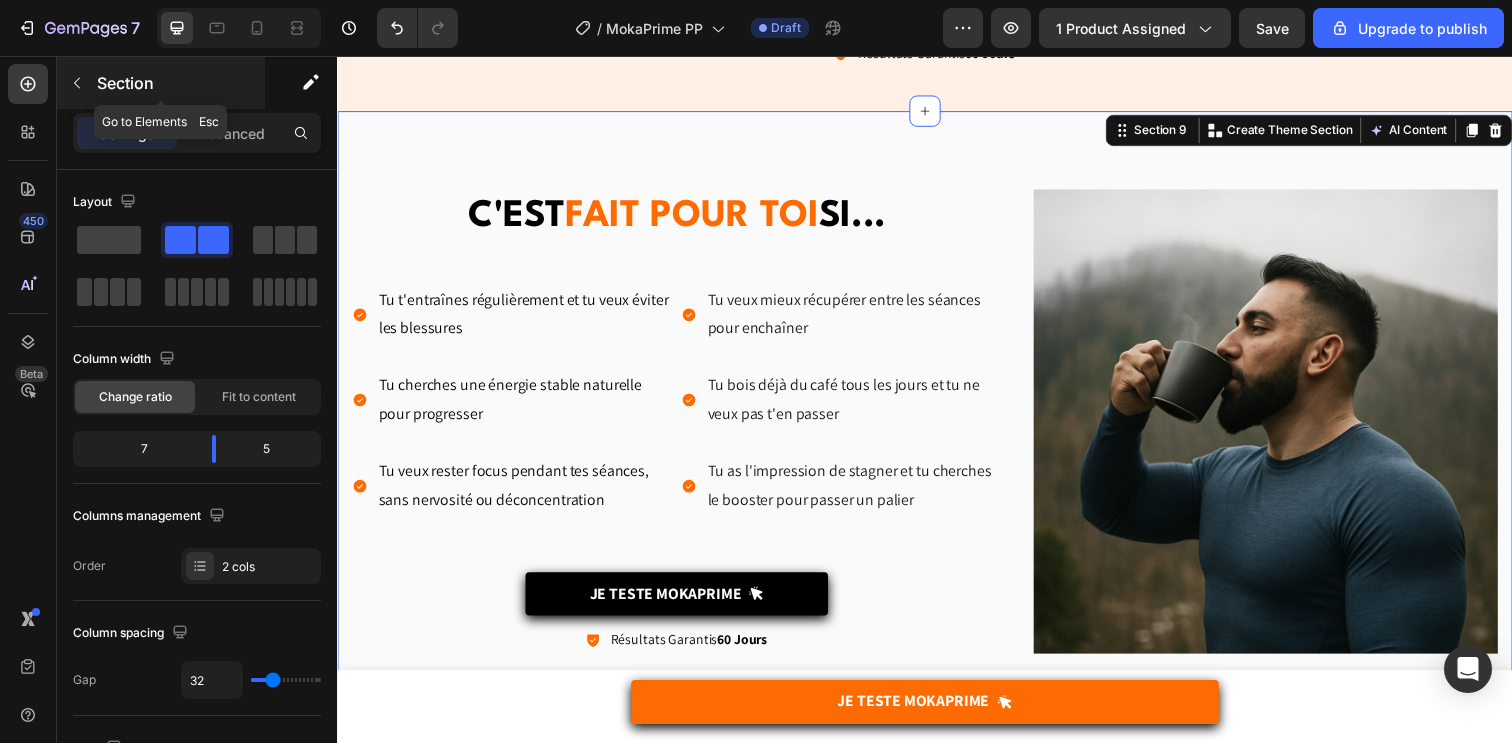 click 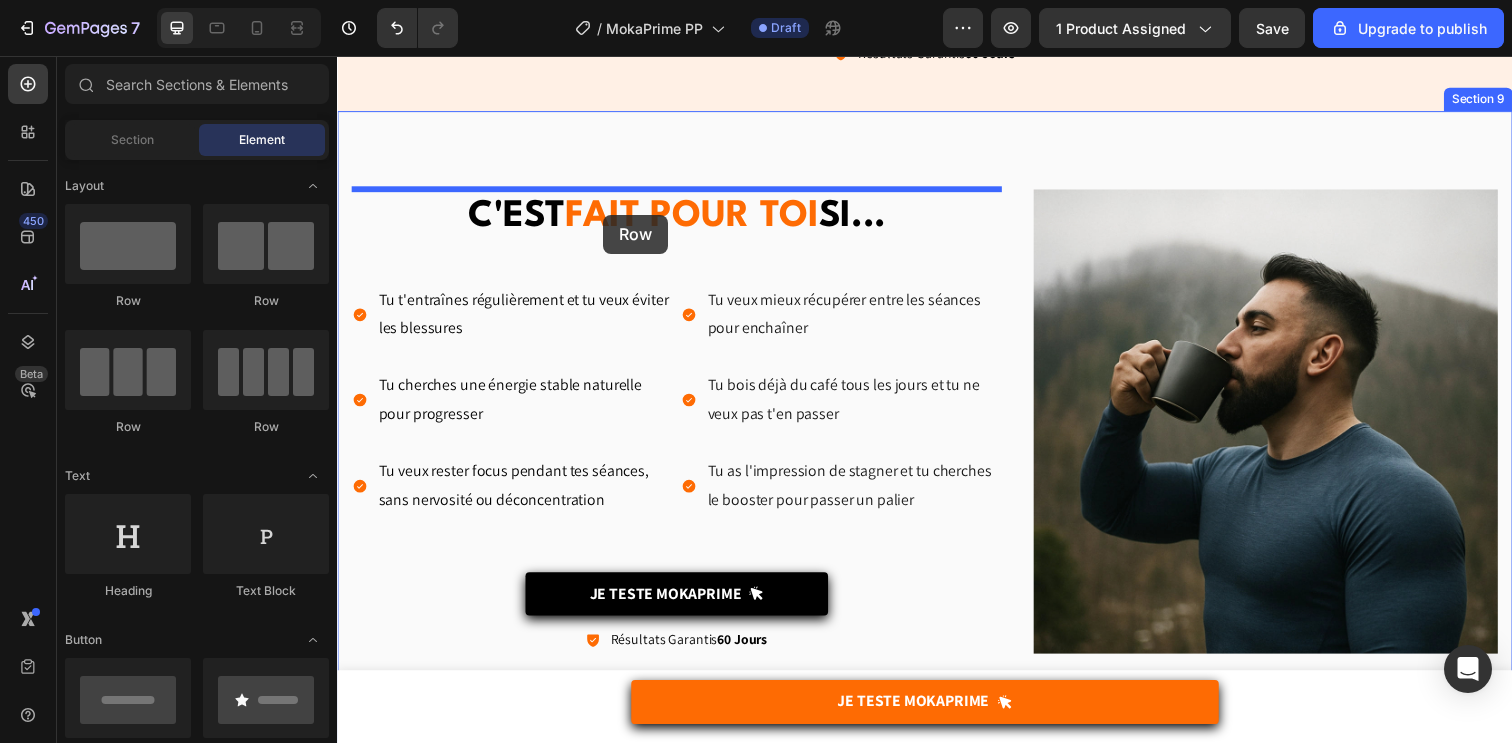 drag, startPoint x: 485, startPoint y: 306, endPoint x: 609, endPoint y: 218, distance: 152.05263 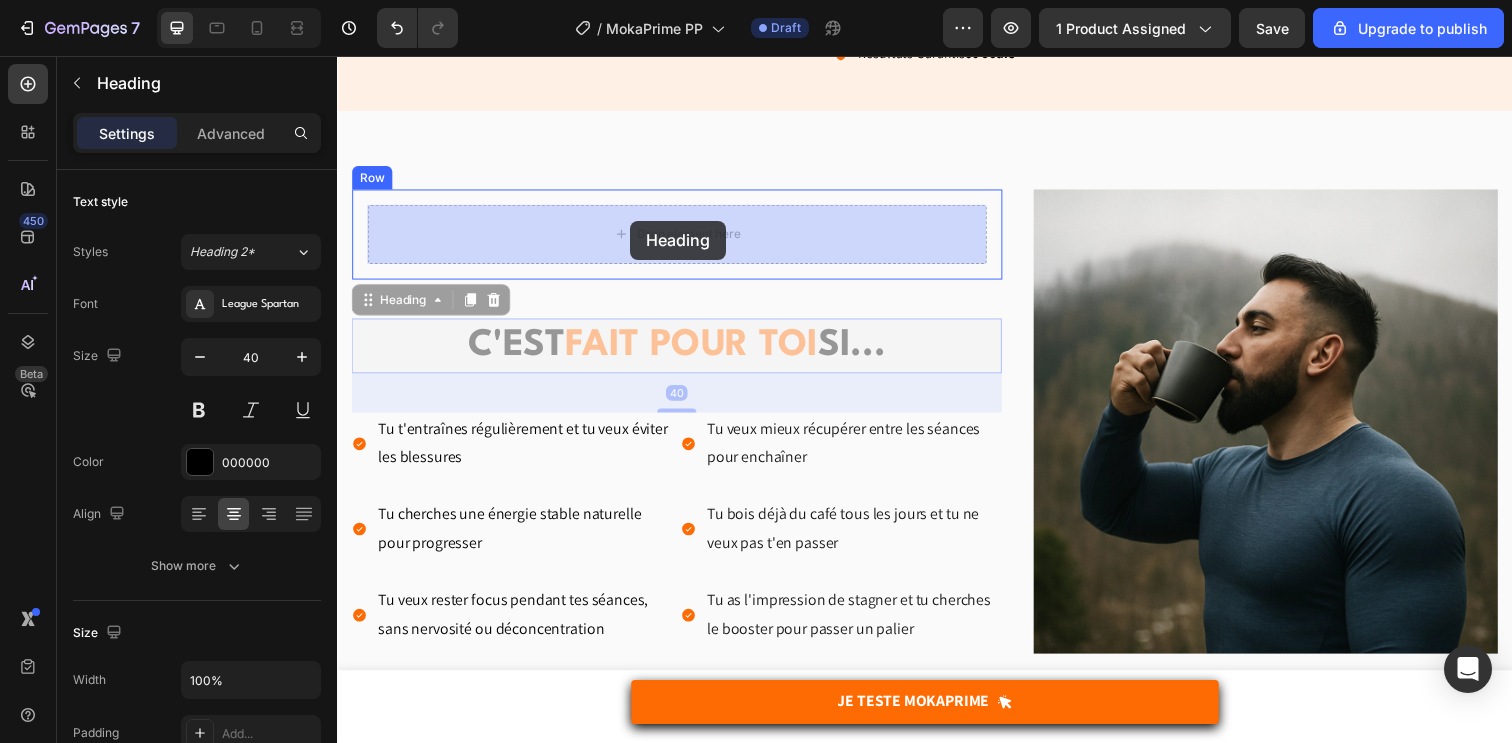 drag, startPoint x: 637, startPoint y: 335, endPoint x: 636, endPoint y: 224, distance: 111.0045 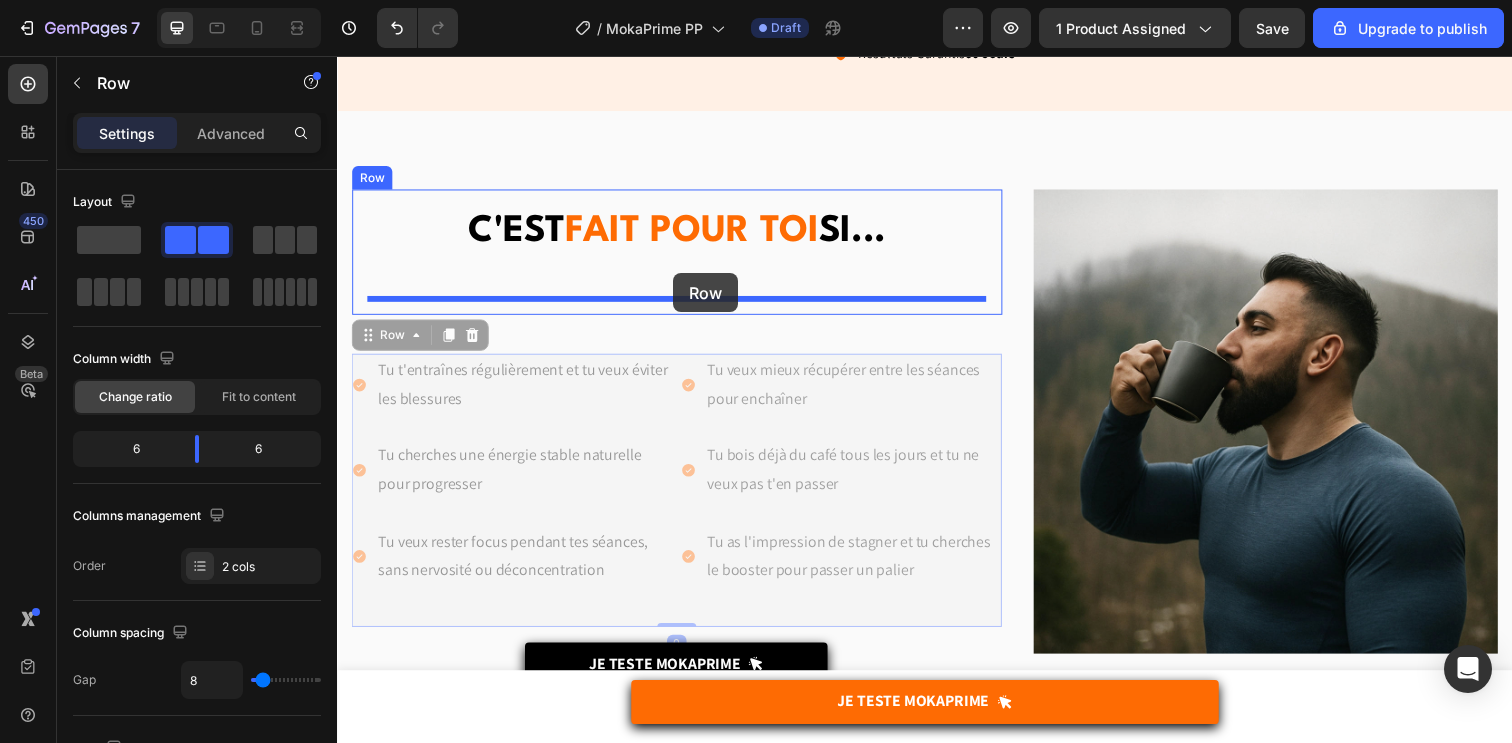 drag, startPoint x: 682, startPoint y: 435, endPoint x: 680, endPoint y: 276, distance: 159.01257 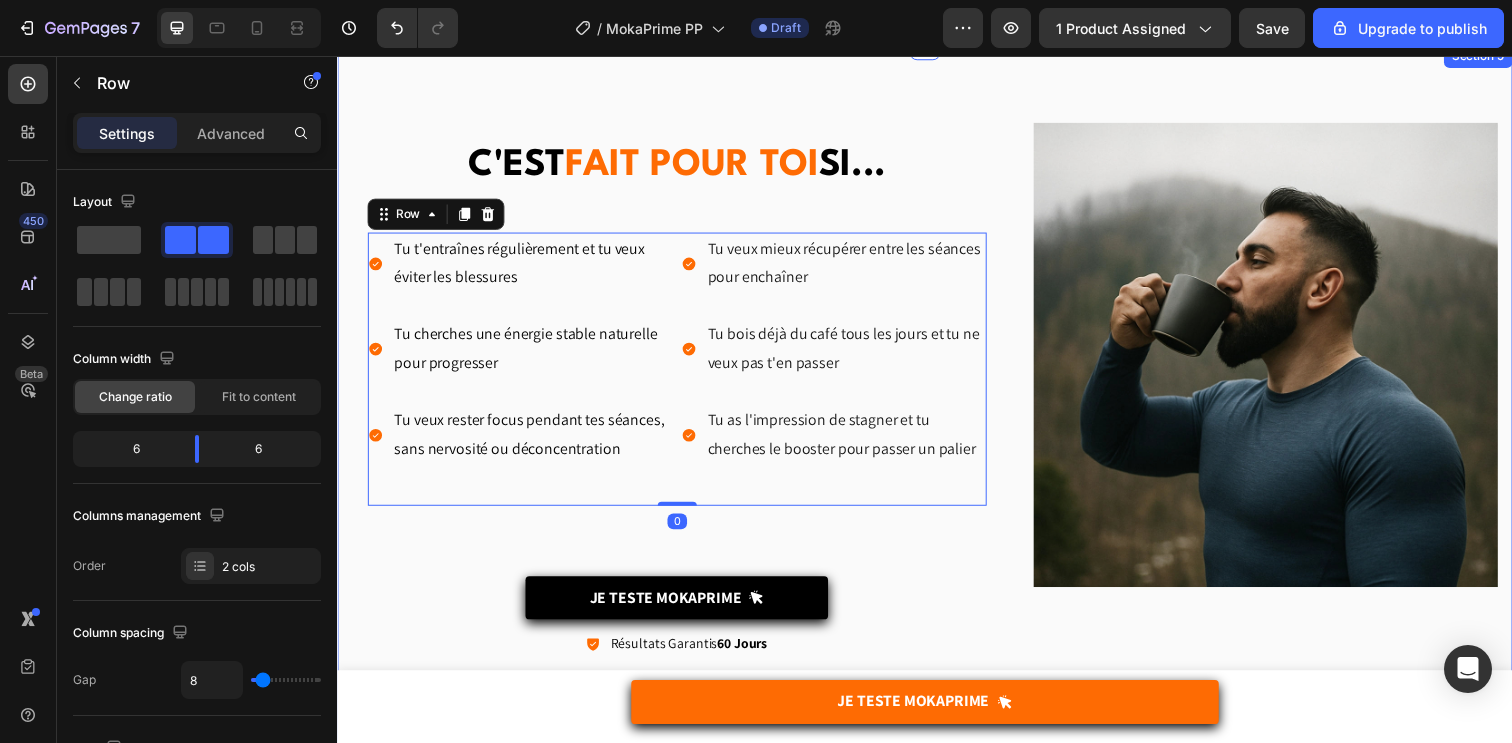 scroll, scrollTop: 4317, scrollLeft: 0, axis: vertical 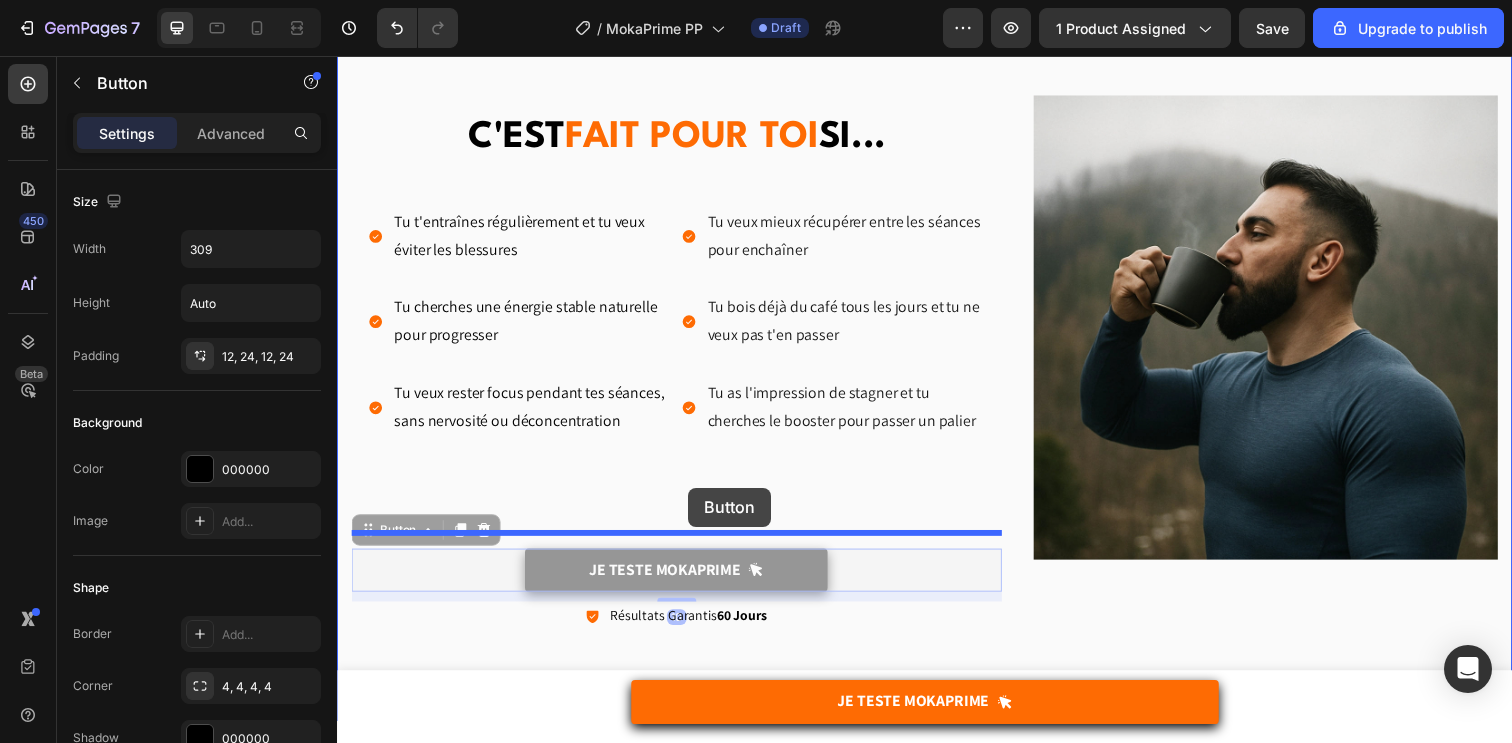 drag, startPoint x: 508, startPoint y: 583, endPoint x: 695, endPoint y: 497, distance: 205.82759 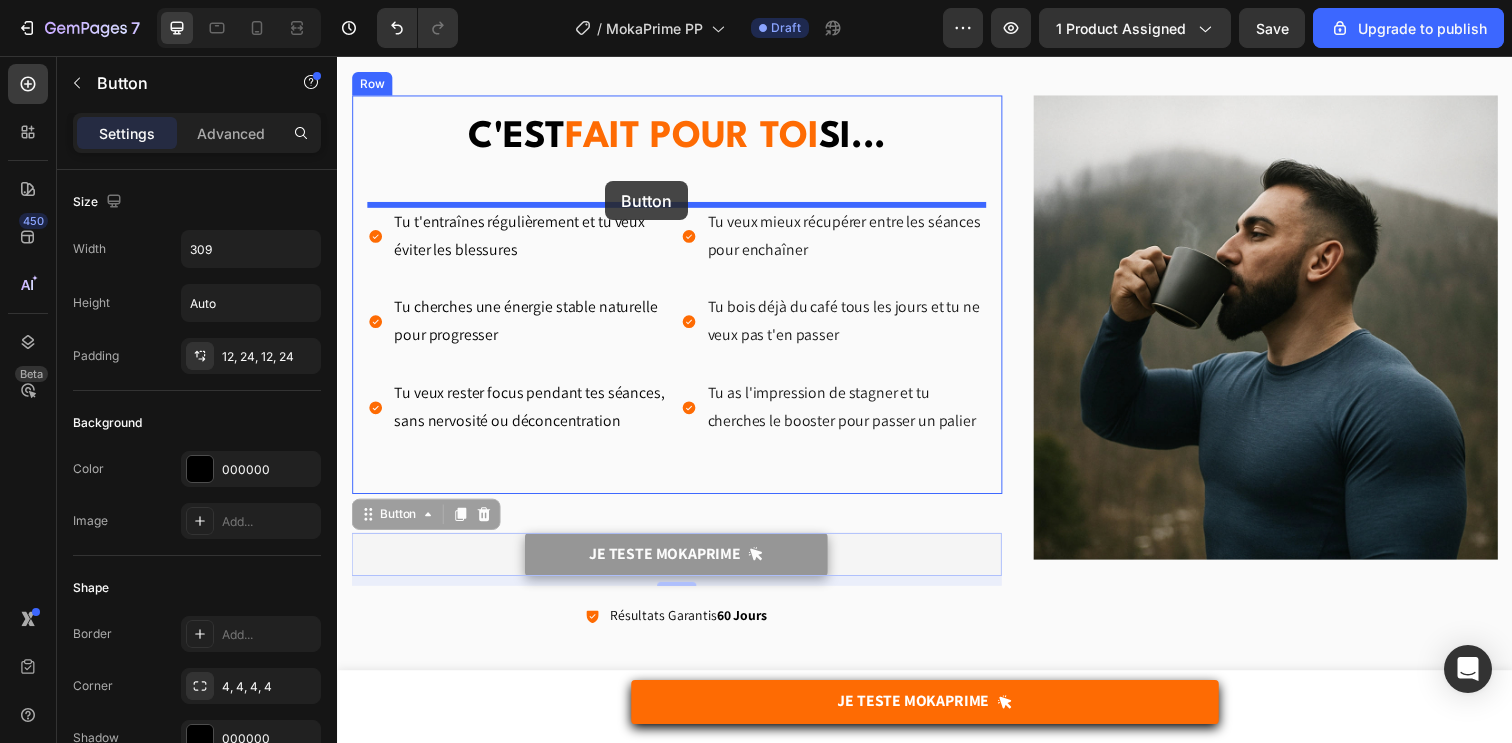 drag, startPoint x: 370, startPoint y: 527, endPoint x: 615, endPoint y: 184, distance: 421.51395 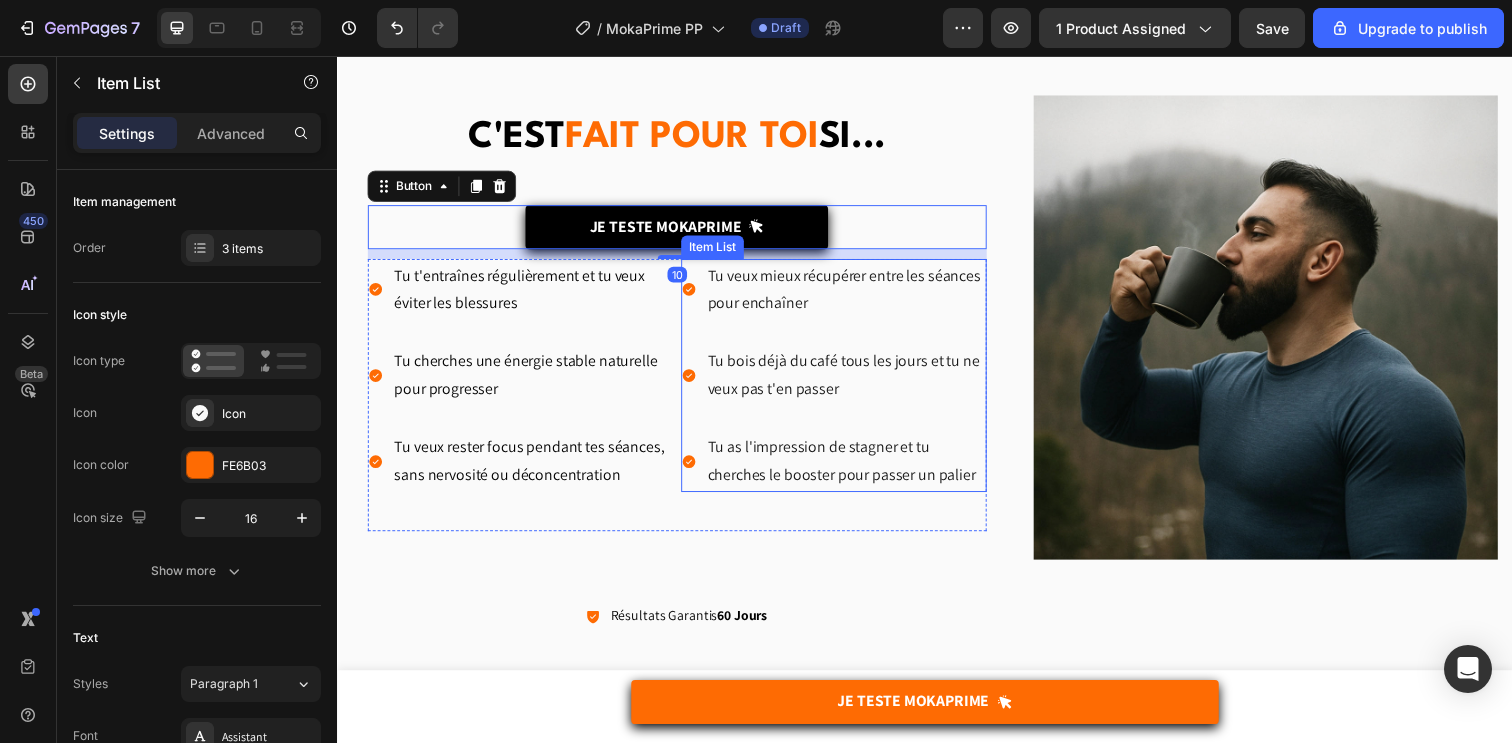 click on "Tu veux mieux récupérer entre les séances pour enchaîner Tu bois déjà du café tous les jours et tu ne veux pas t'en passer Tu as l'impression de stagner et tu cherches le booster pour passer un palier" at bounding box center [844, 382] 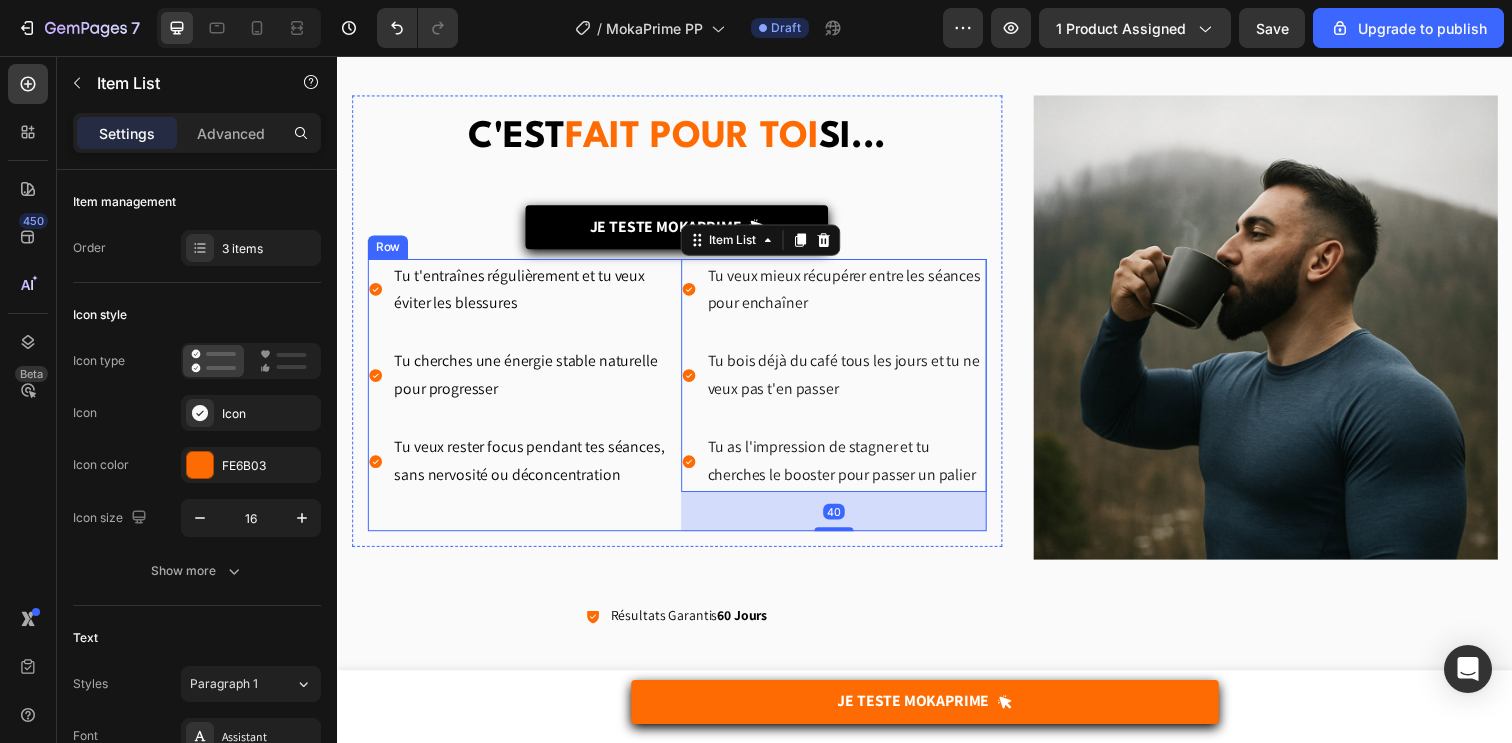 click on "Tu t'entraînes régulièrement et tu veux éviter les blessures Tu cherches une énergie stable naturelle pour progresser Tu veux rester focus pendant tes séances, sans nervosité ou déconcentration Item List Tu veux mieux récupérer entre les séances pour enchaîner Tu bois déjà du café tous les jours et tu ne veux pas t'en passer Tu as l'impression de stagner et tu cherches le booster pour passer un palier Item List   40 Row" at bounding box center (684, 402) 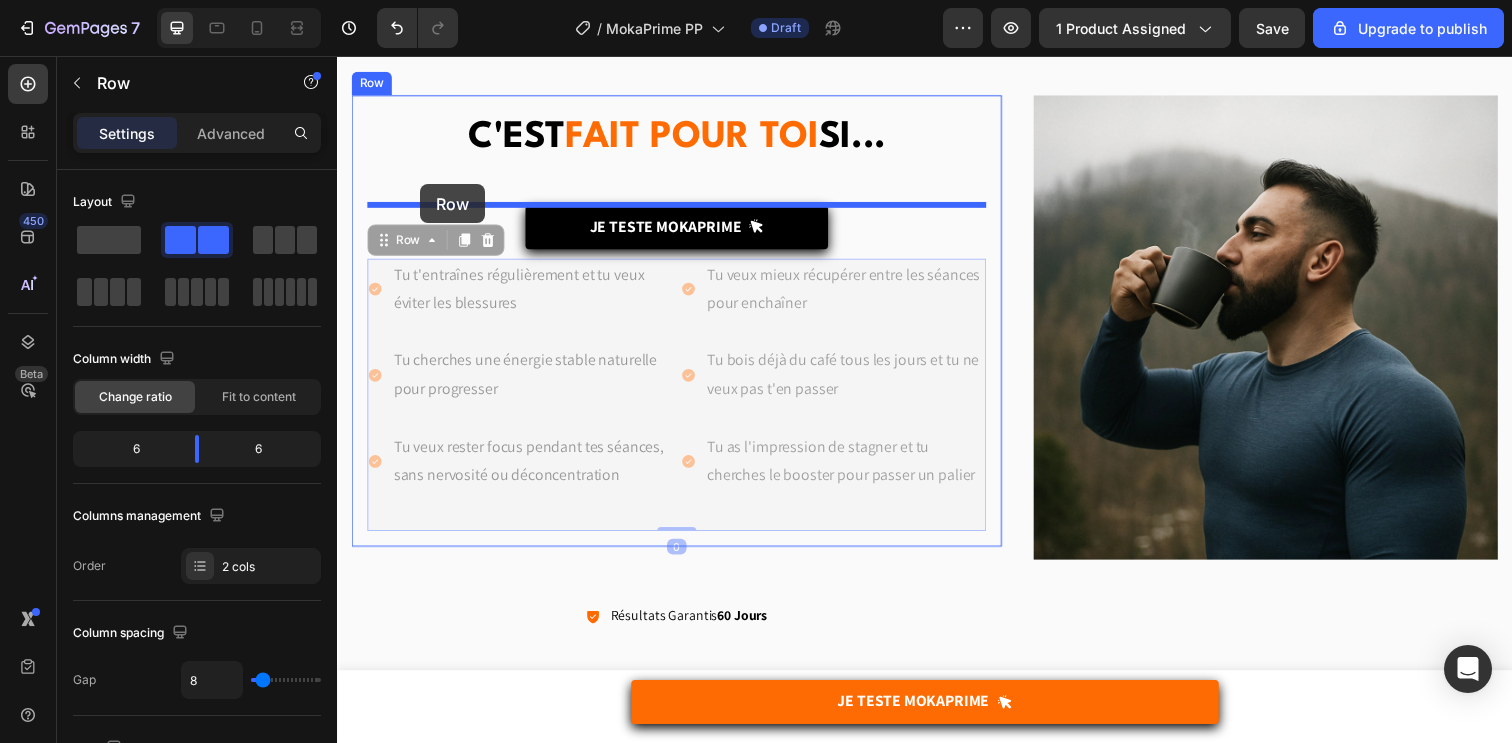 drag, startPoint x: 385, startPoint y: 236, endPoint x: 420, endPoint y: 187, distance: 60.216278 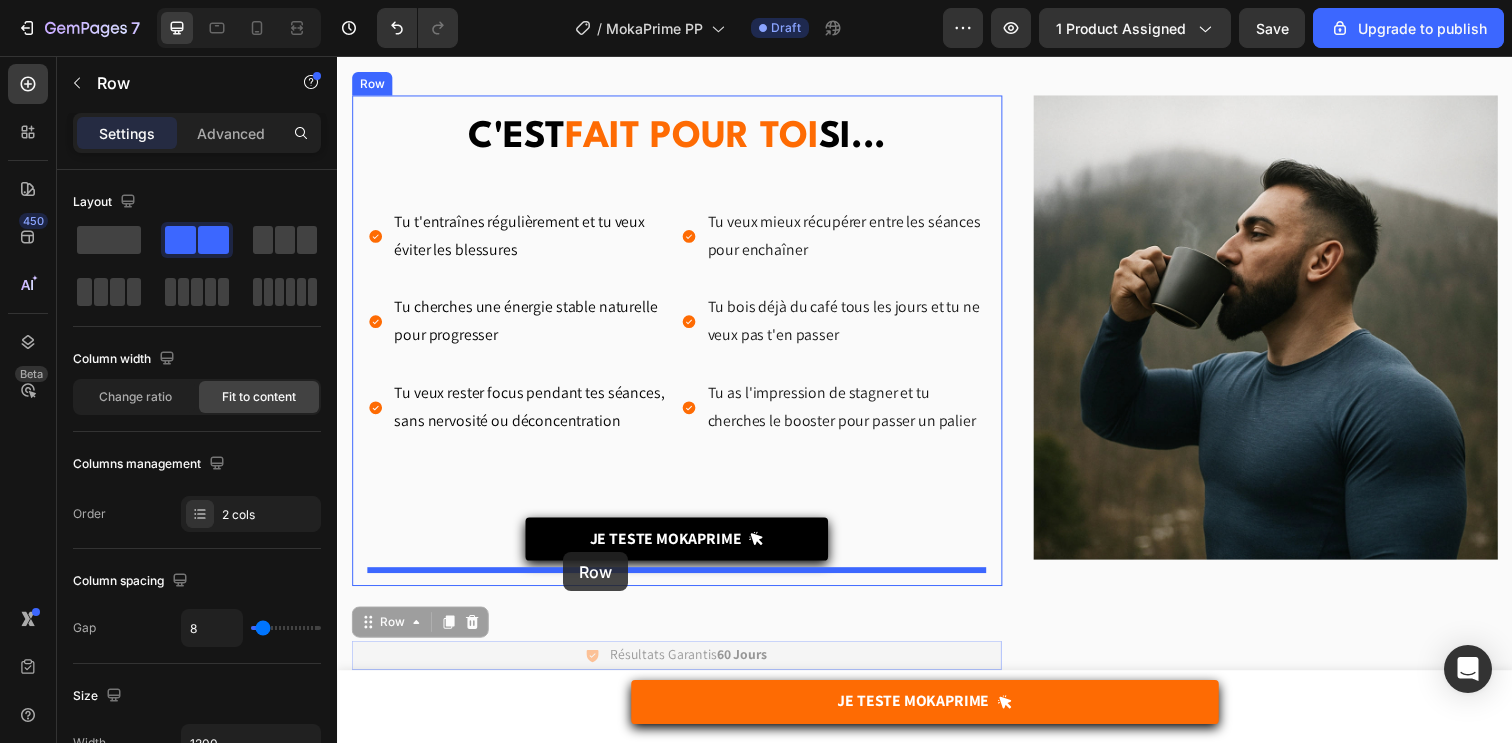 drag, startPoint x: 564, startPoint y: 671, endPoint x: 568, endPoint y: 563, distance: 108.07405 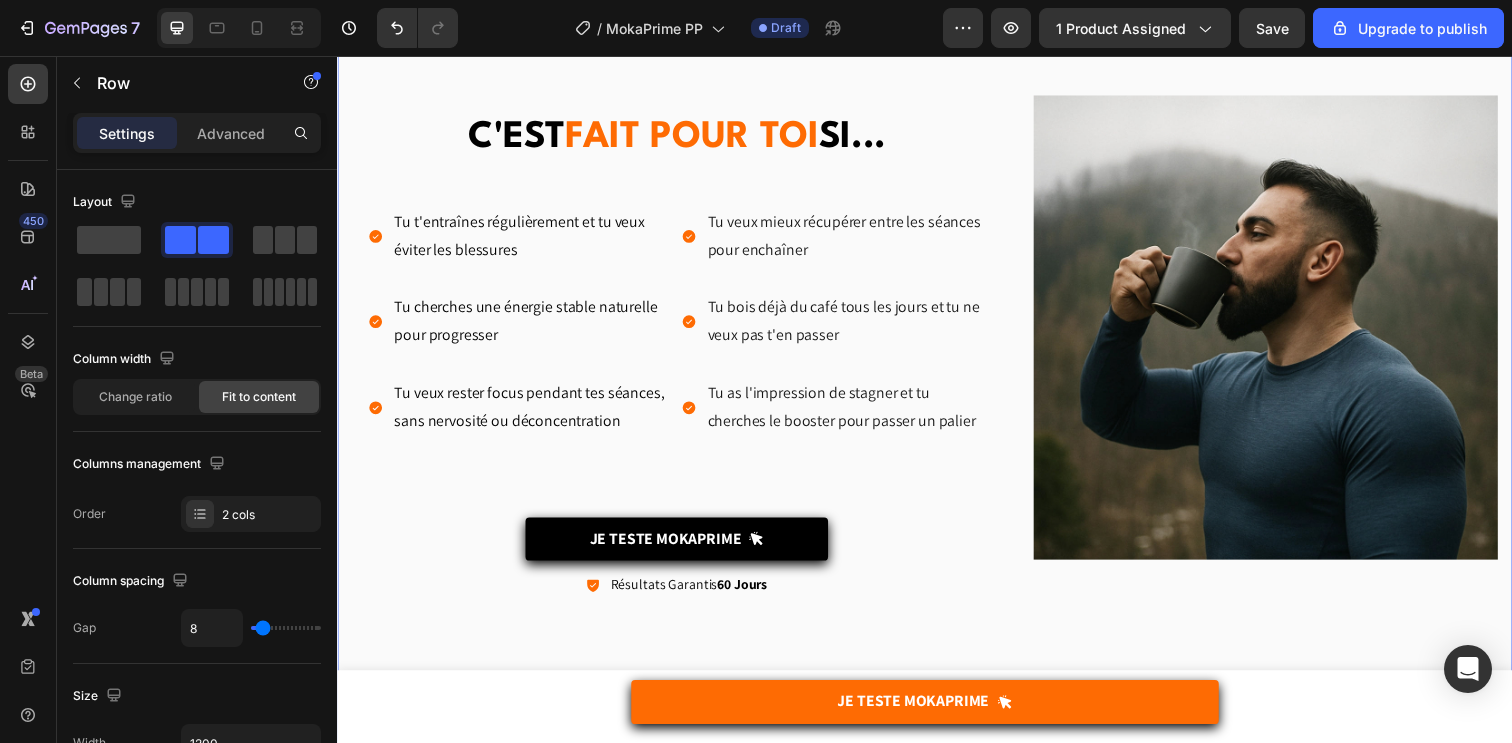 click on "Image" at bounding box center (1285, 395) 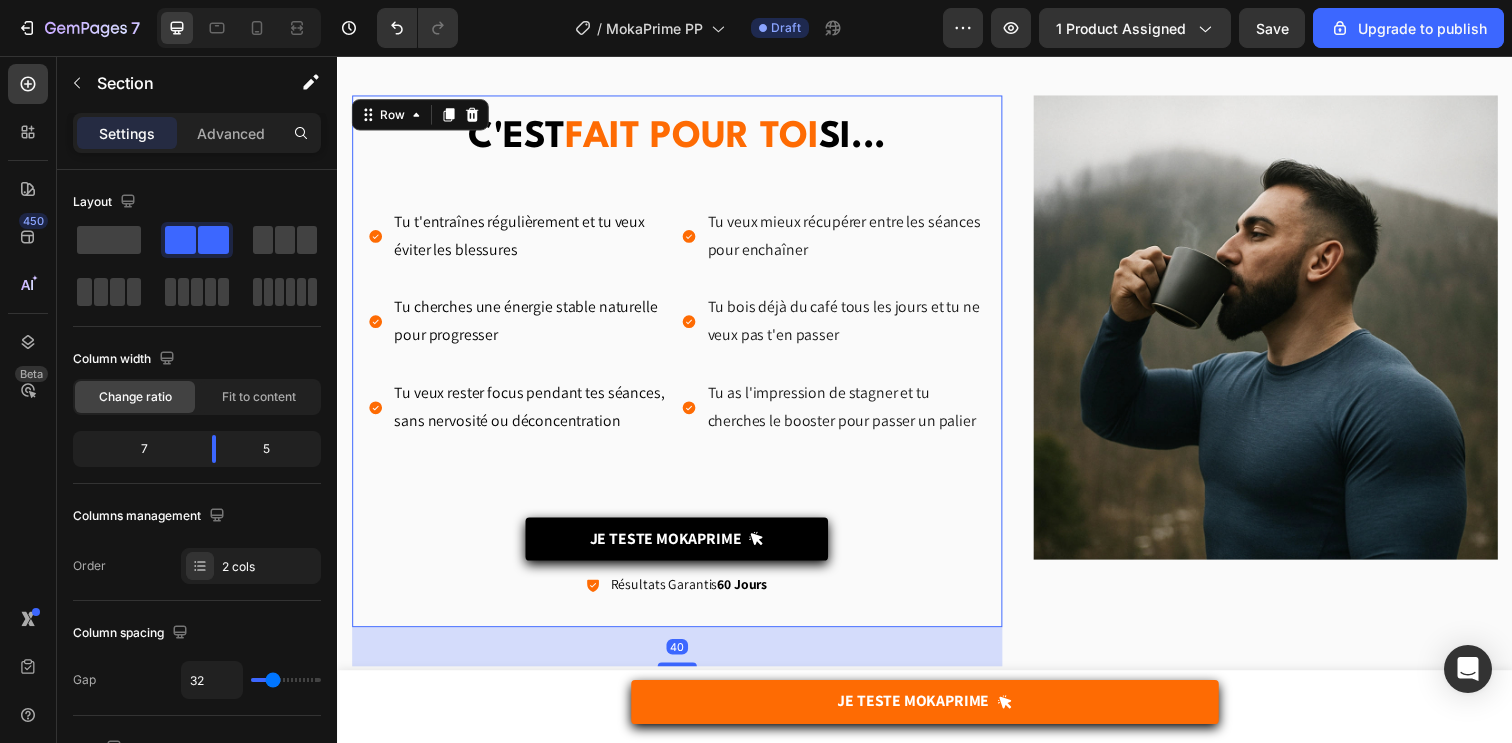 click on "C'est quoi la garantie "Résultats Garantis [NUMBER] jours" ?
Heading Tu t'entraînes régulièrement et tu veux éviter les blessures Tu cherches une énergie stable naturelle pour progresser Tu veux rester focus pendant tes séances, sans nervosité ou déconcentration Item List Tu veux mieux récupérer entre les séances pour enchaîner Tu bois déjà du café tous les jours et tu ne veux pas t'en passer Tu as l'impression de stagner et tu cherches le booster pour passer un palier Item List Row
Je Teste MOKAPRIME Button
Icon Résultats Garantis  [NUMBER] Jours Text Block Row" at bounding box center [684, 367] 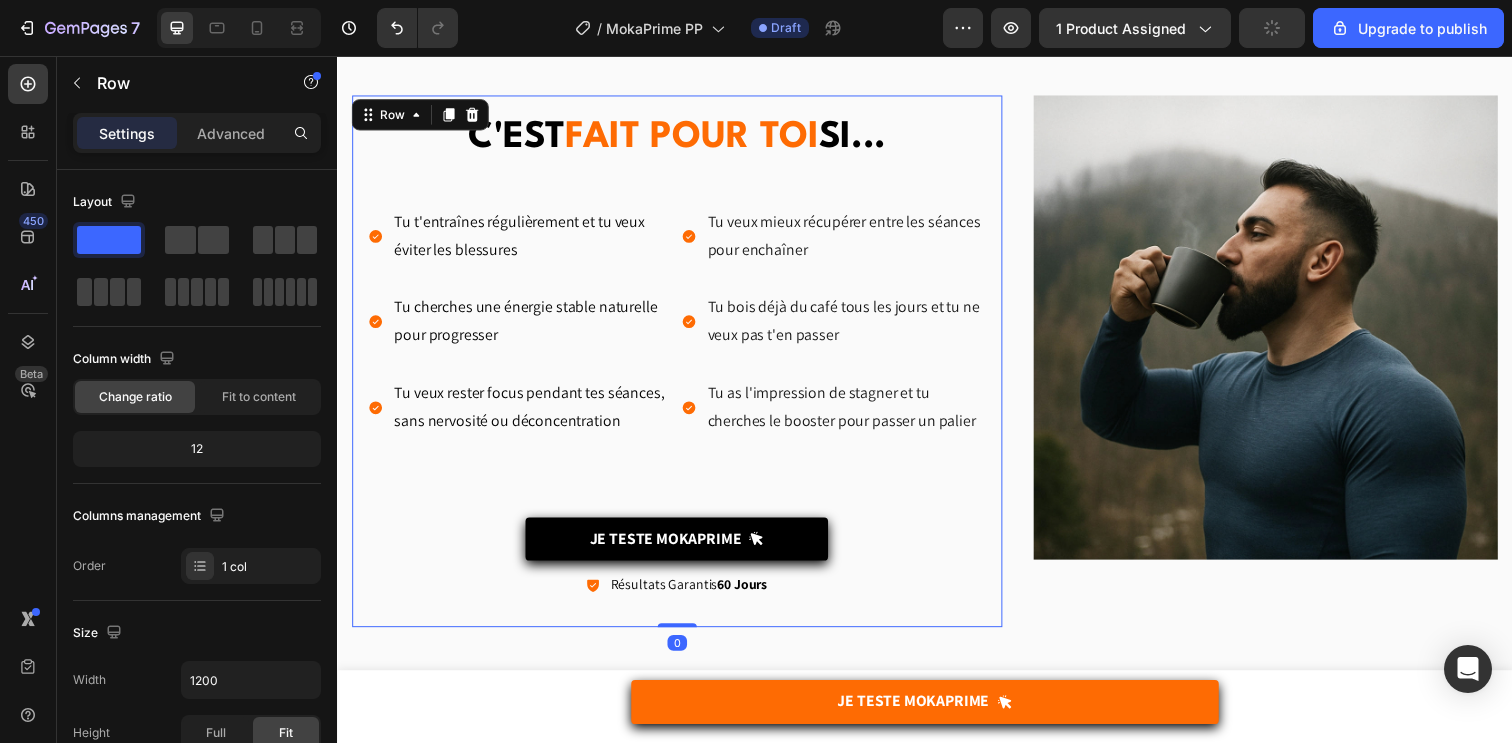 drag, startPoint x: 683, startPoint y: 674, endPoint x: 687, endPoint y: 614, distance: 60.133186 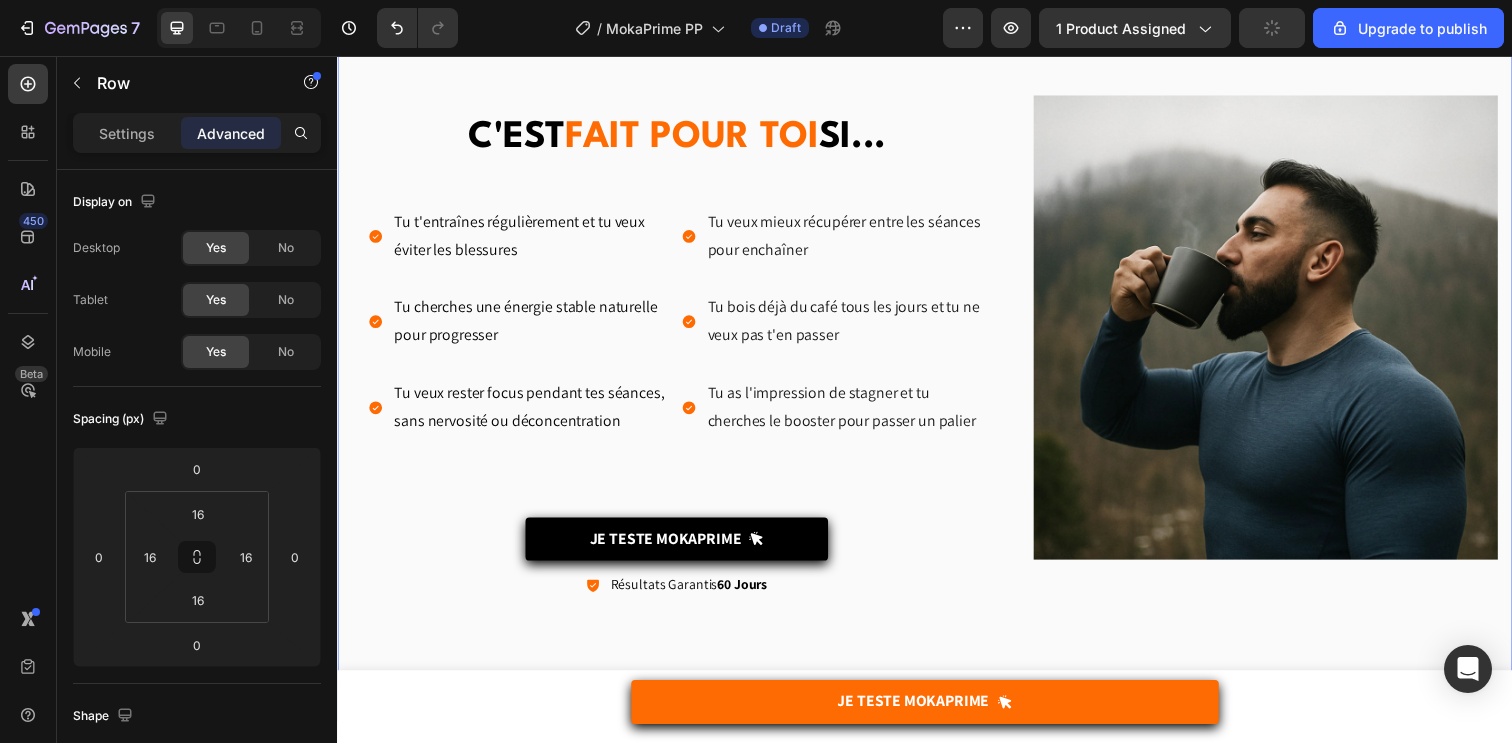 click on "Image" at bounding box center [1285, 375] 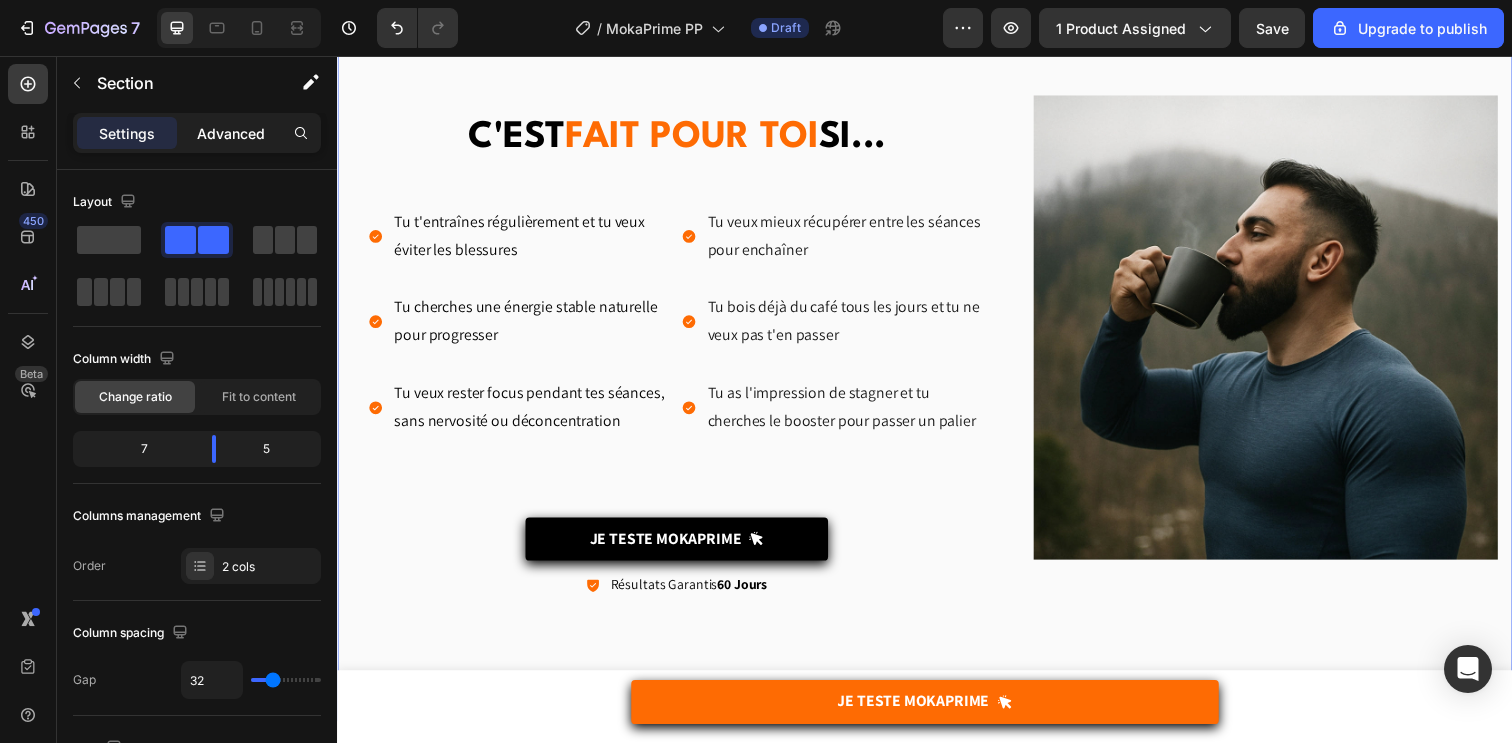 click on "Advanced" 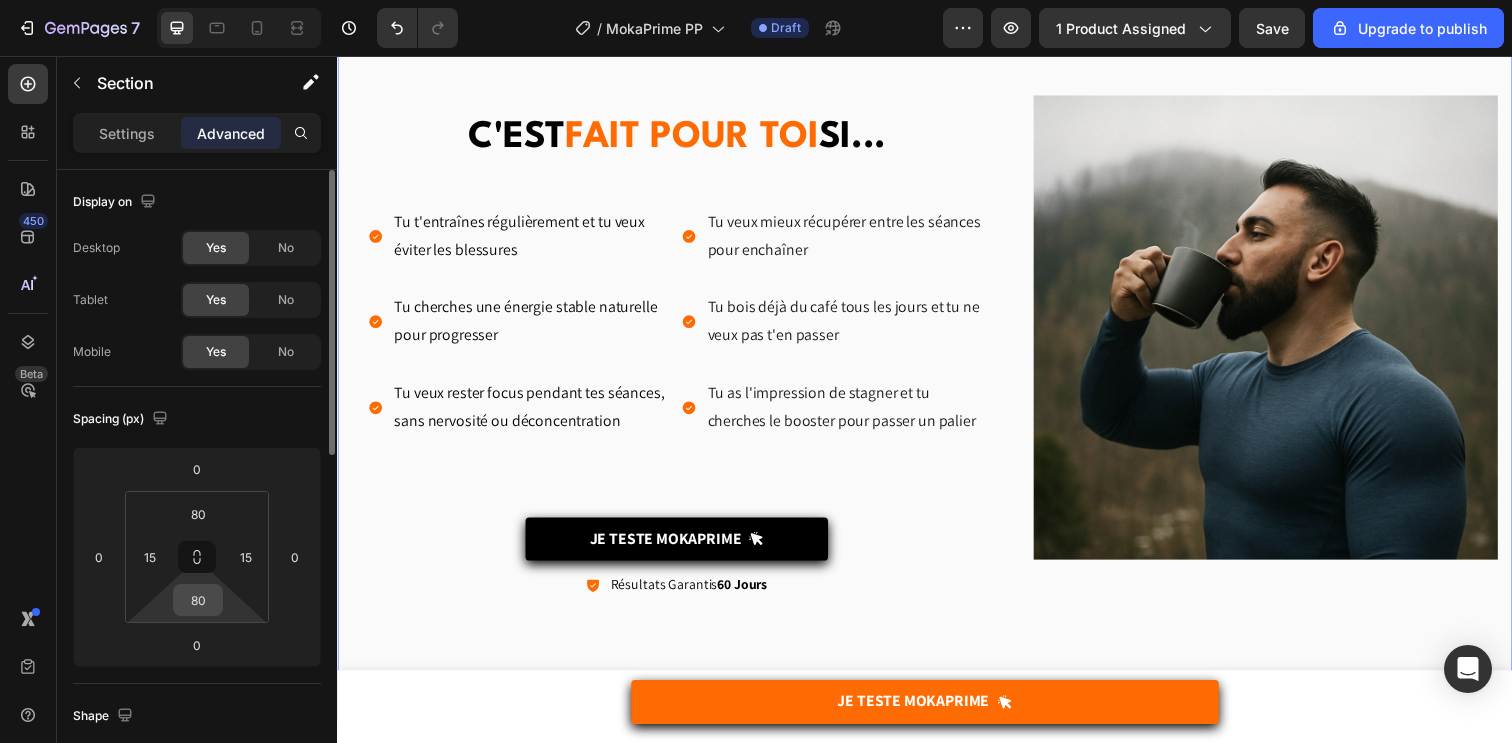 click on "80" at bounding box center (198, 600) 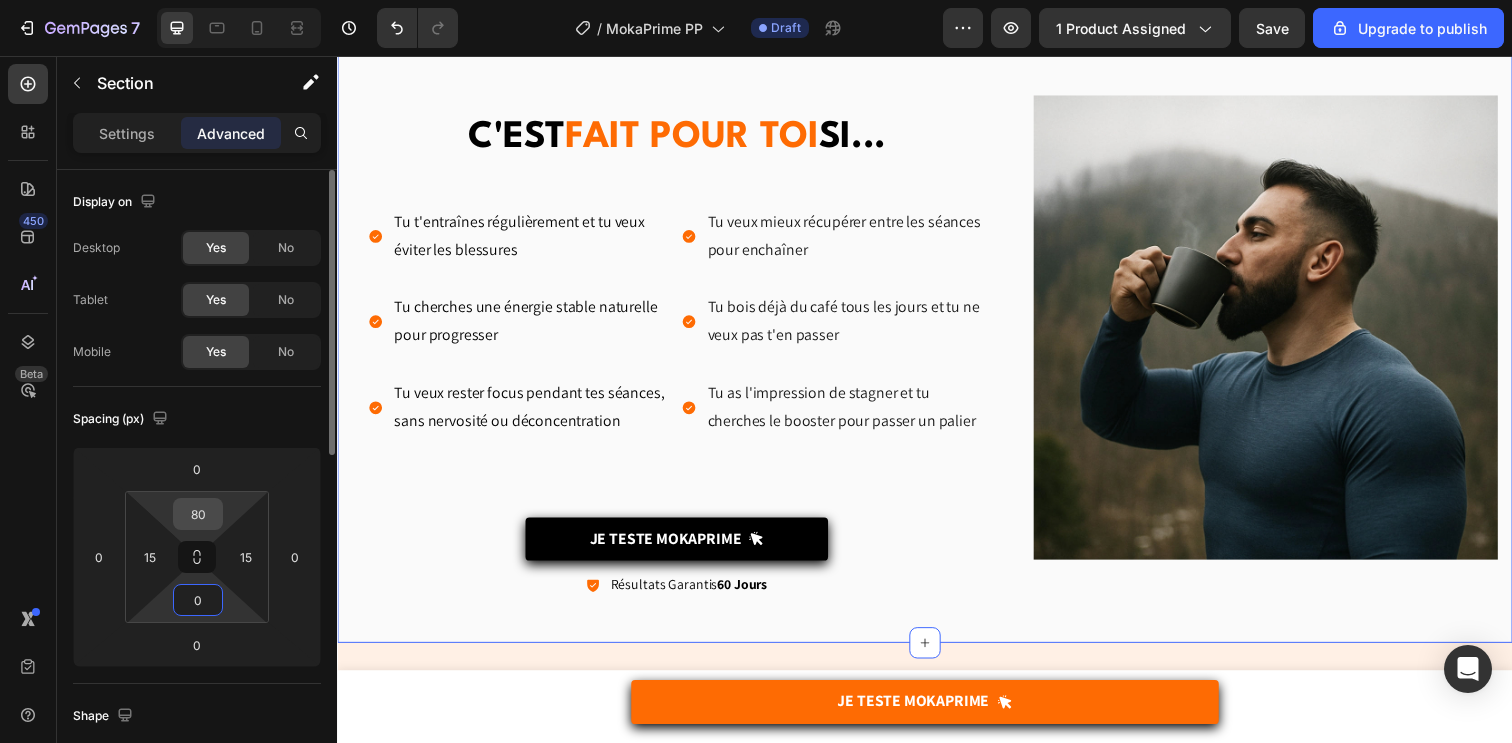 type on "0" 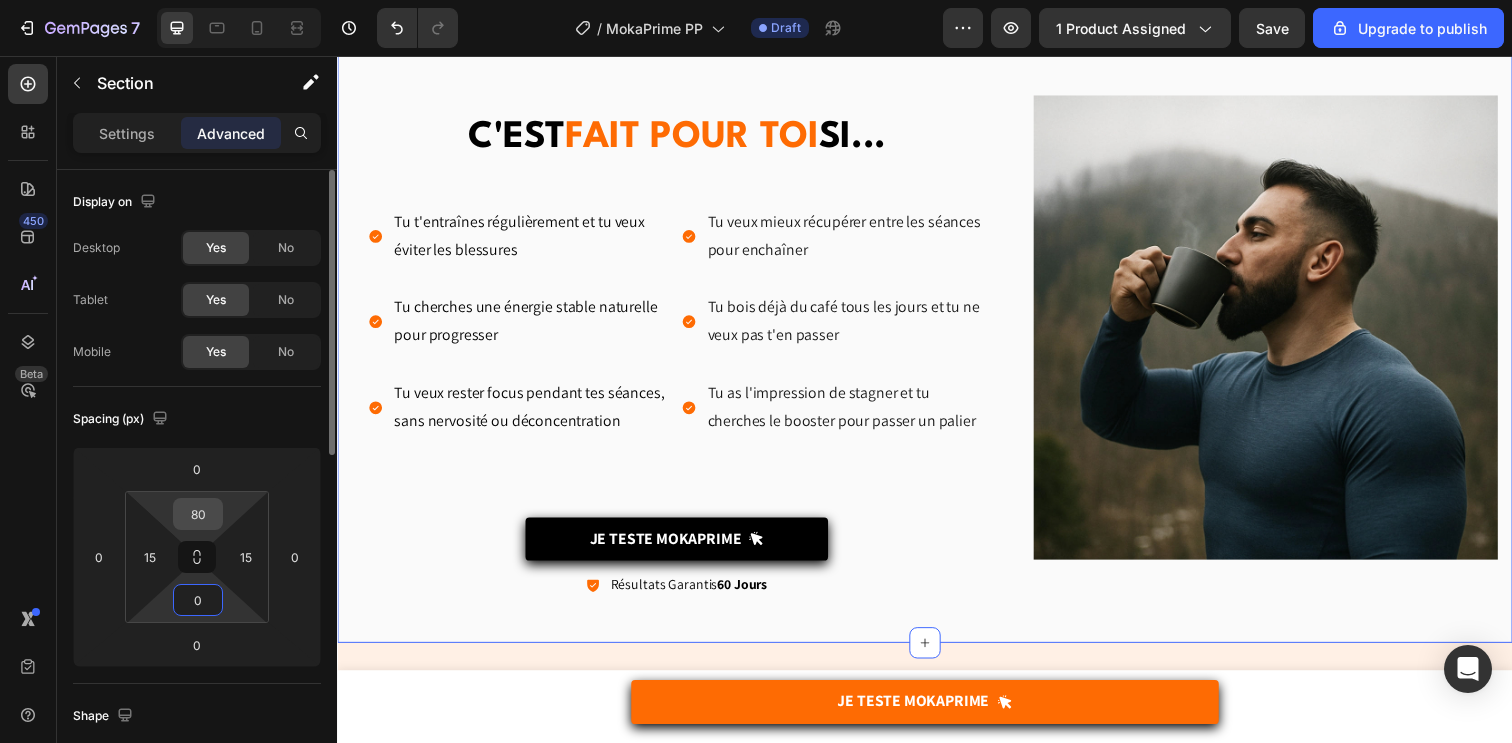 click on "80" at bounding box center (198, 514) 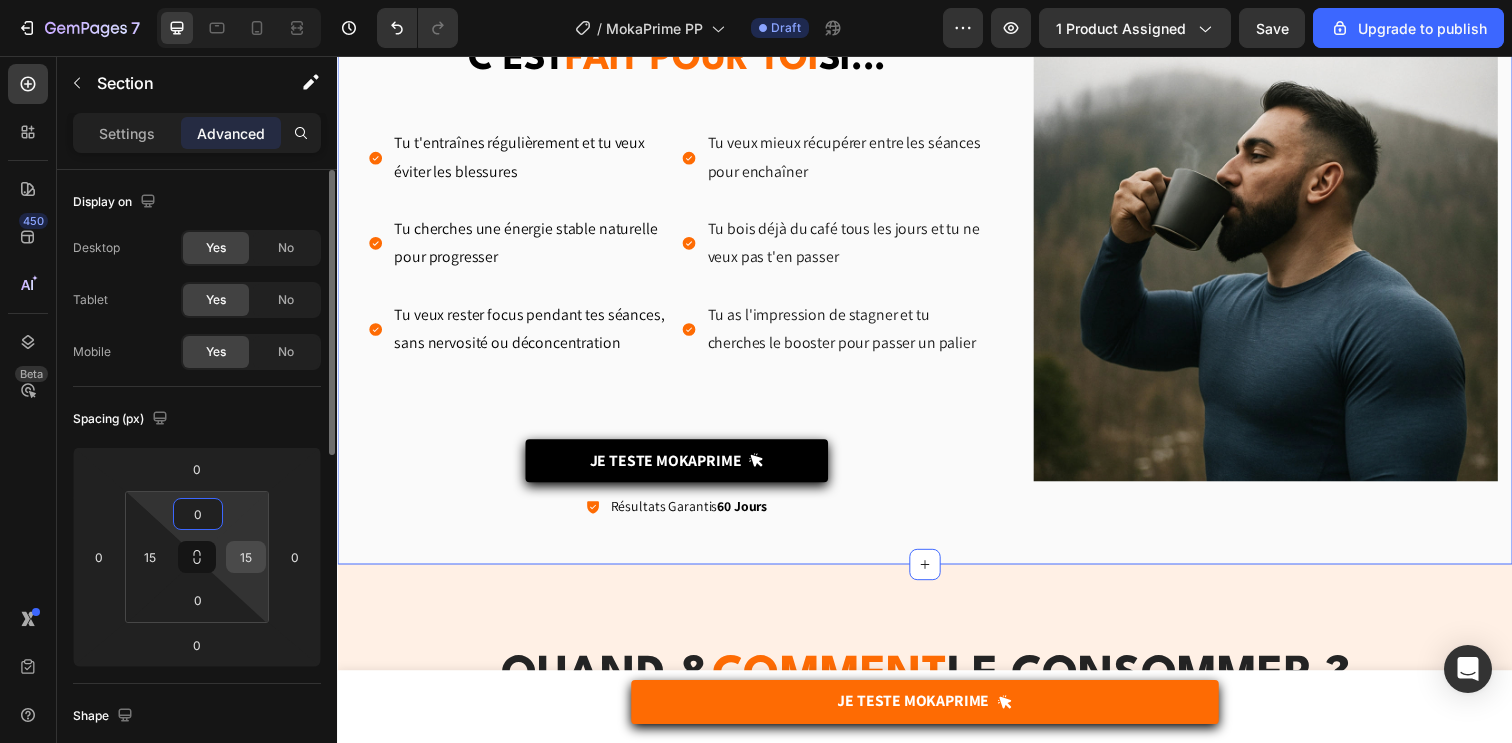 type on "0" 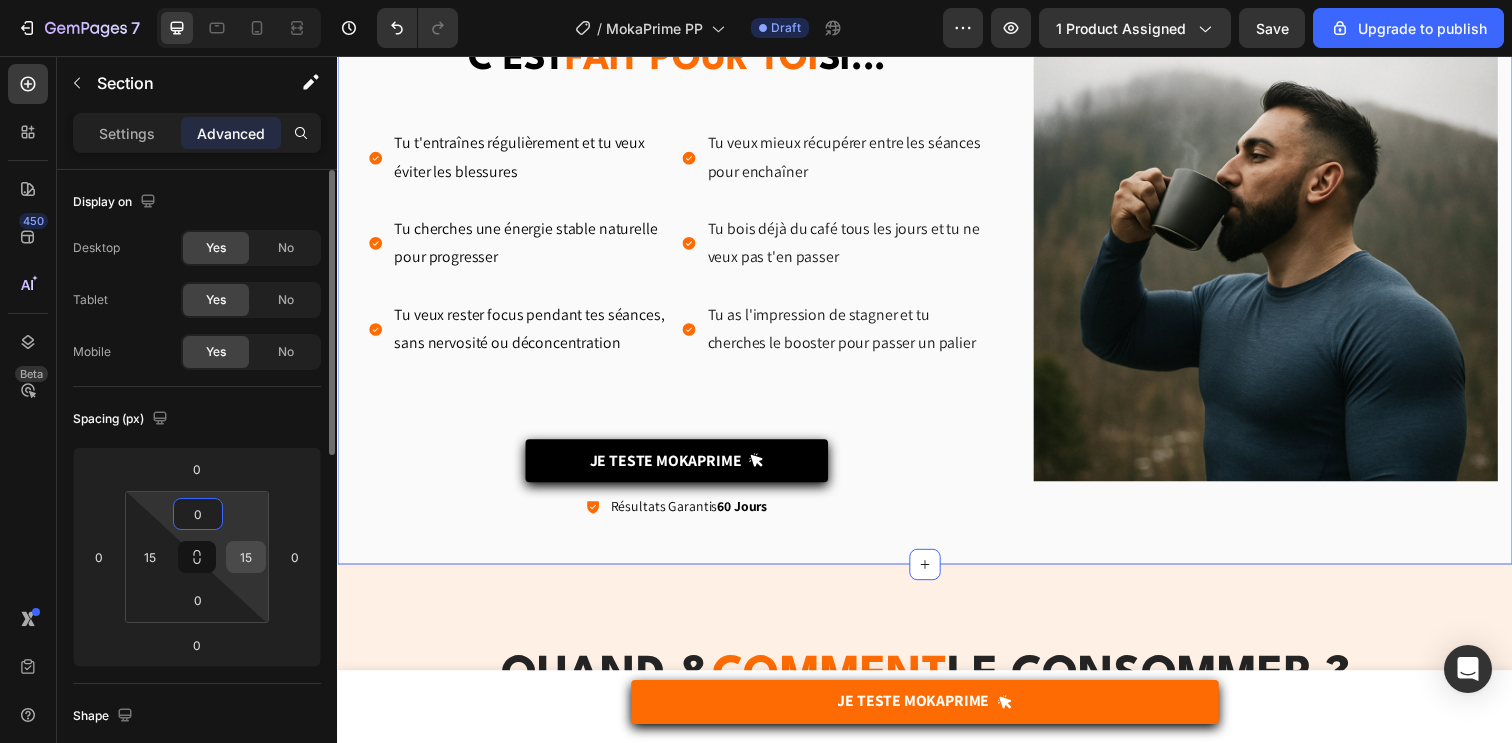 click on "15" at bounding box center (246, 557) 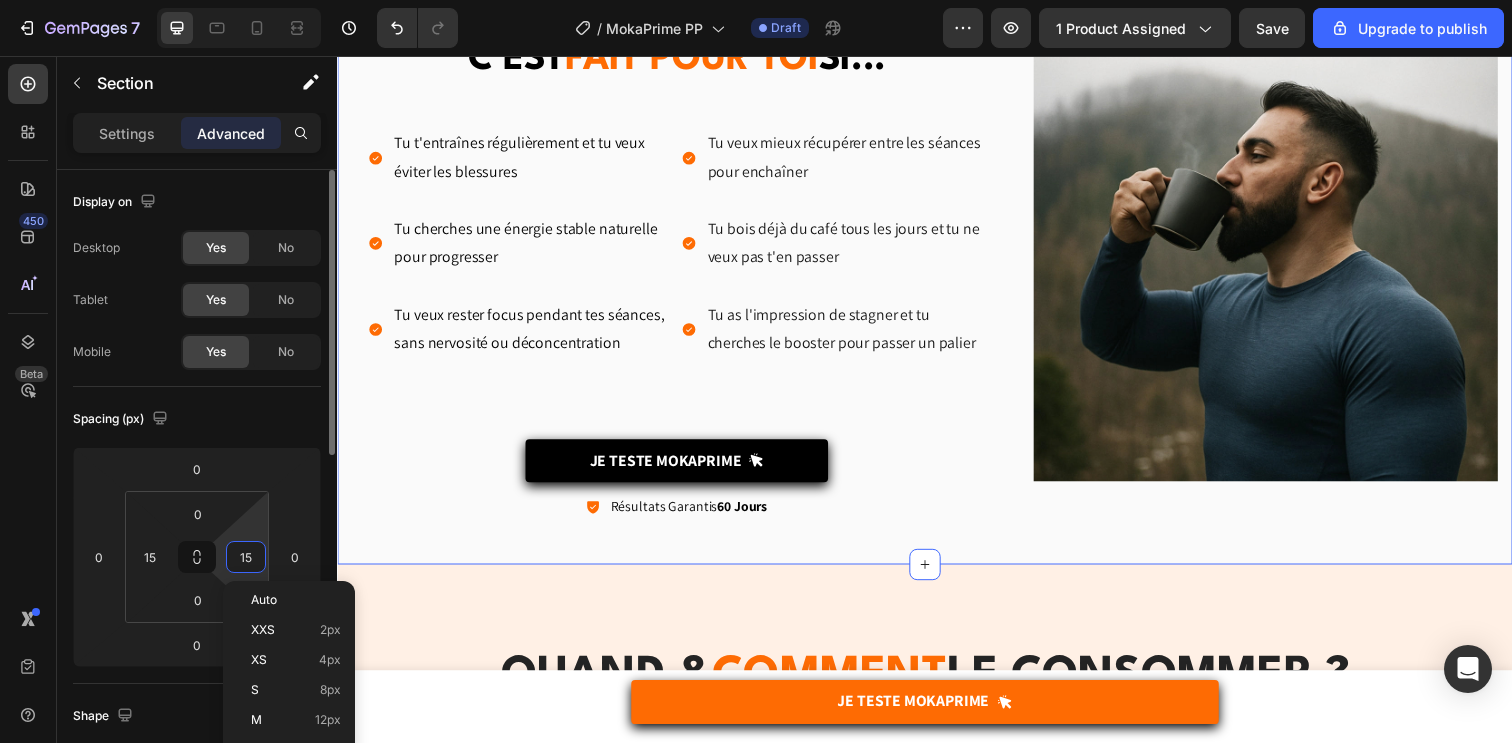 type on "0" 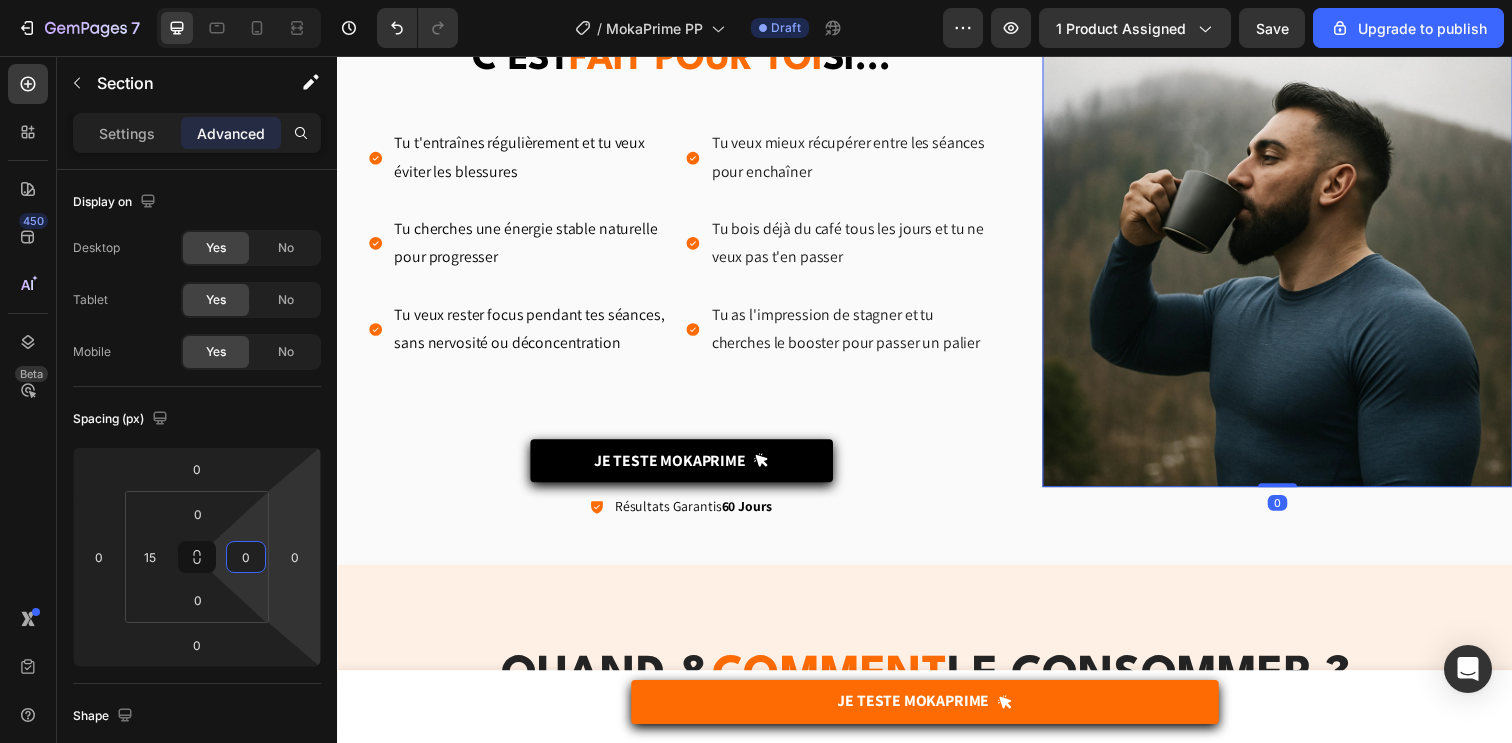 click at bounding box center (1297, 256) 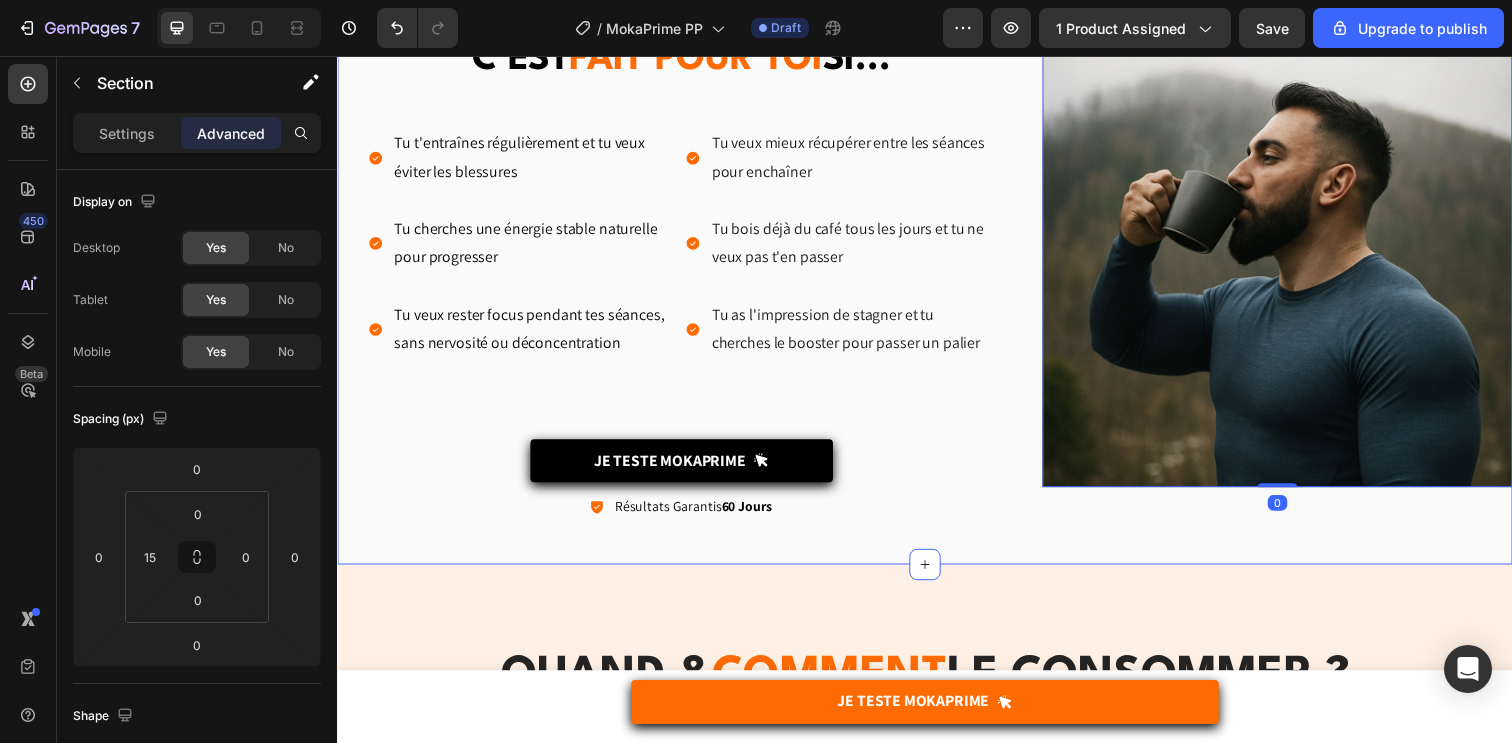 click on "C'est quoi la garantie "Résultats Garantis [NUMBER] jours" ?
Heading Tu t'entraînes régulièrement et tu veux éviter les blessures Tu cherches une énergie stable naturelle pour progresser Tu veux rester focus pendant tes séances, sans nervosité ou déconcentration Item List Tu veux mieux récupérer entre les séances pour enchaîner Tu bois déjà du café tous les jours et tu ne veux pas t'en passer Tu as l'impression de stagner et tu cherches le booster pour passer un palier Item List Row
Je Teste MOKAPRIME Button
Icon Résultats Garantis  [NUMBER] Jours Text Block Row Row Image Coup de mou Text Block Tu manques d’énergie dès l’échauffement, alors que tu pensais être prêt physiquement. Tu ressens une fatigue constante. Text block Row Image Récup' lente Text Block Tu t’entraînes dur, mais tu sens que ta récupération ne suit pas et tu as du mal à enchainer les séances, ça freine ta progression. Text block Row Image Fatigue nerveuse Text Block Text block Row Row Row Image haute intensité Row" at bounding box center (937, 295) 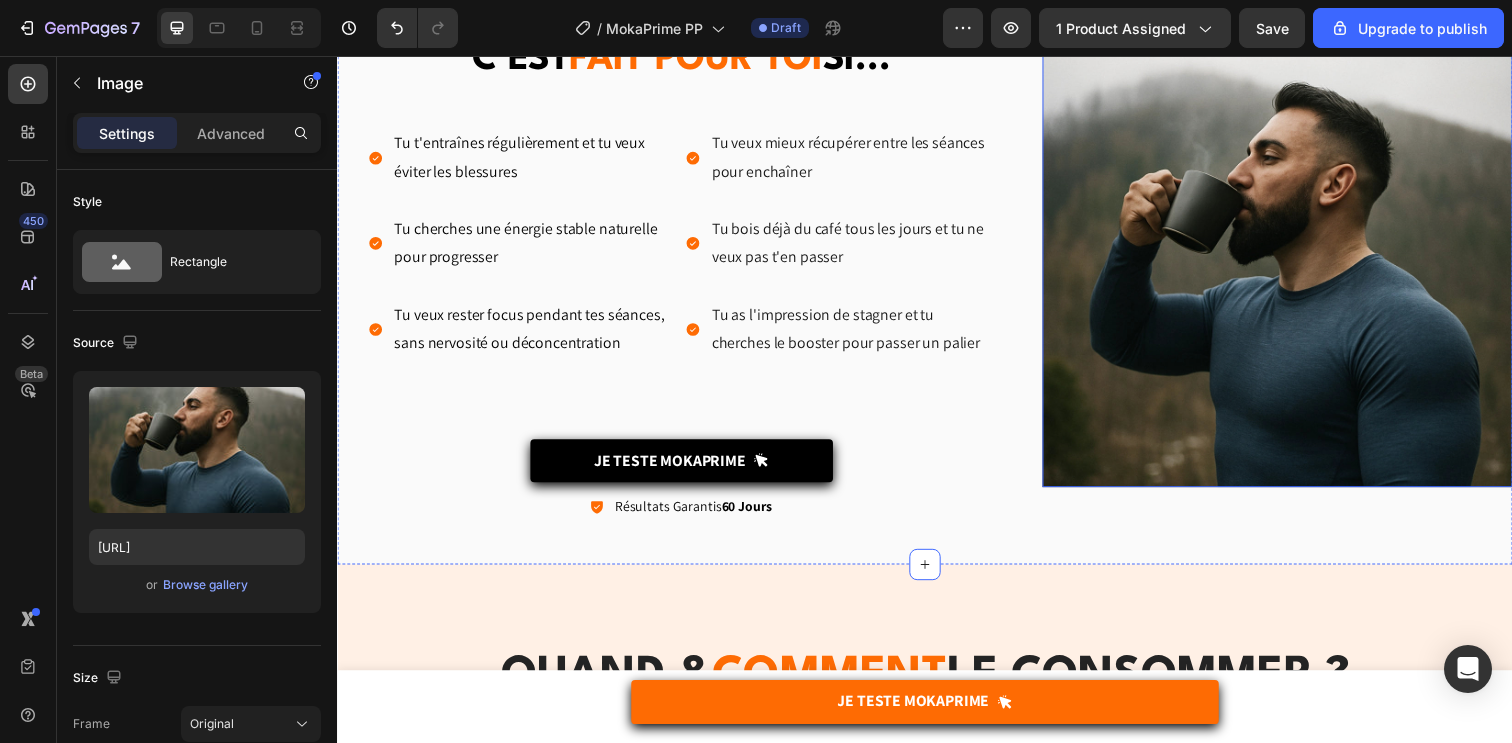 click at bounding box center (1297, 256) 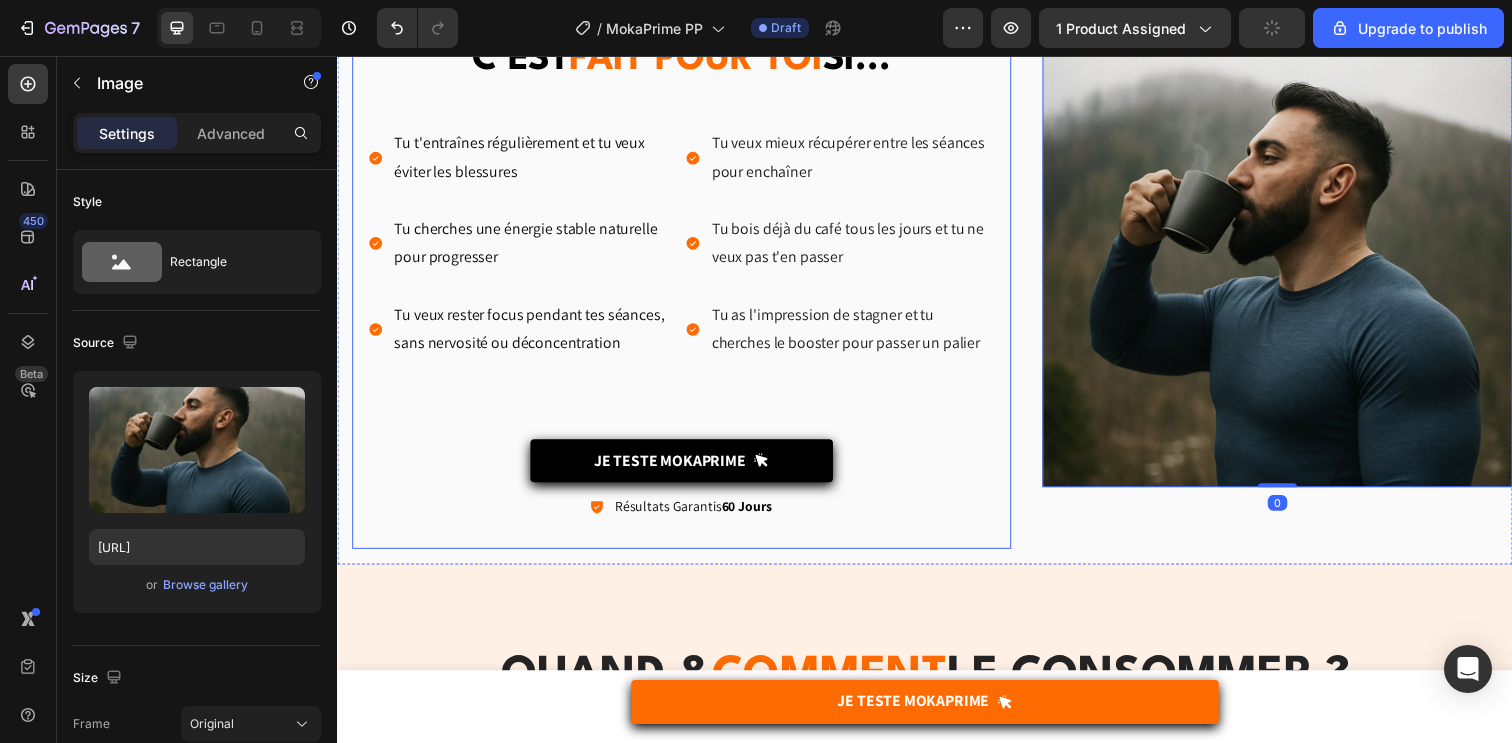 click on "C'est quoi la garantie "Résultats Garantis [NUMBER] jours" ?
Heading Tu t'entraînes régulièrement et tu veux éviter les blessures Tu cherches une énergie stable naturelle pour progresser Tu veux rester focus pendant tes séances, sans nervosité ou déconcentration Item List Tu veux mieux récupérer entre les séances pour enchaîner Tu bois déjà du café tous les jours et tu ne veux pas t'en passer Tu as l'impression de stagner et tu cherches le booster pour passer un palier Item List Row
Je Teste MOKAPRIME Button
Icon Résultats Garantis  [NUMBER] Jours Text Block Row" at bounding box center [688, 287] 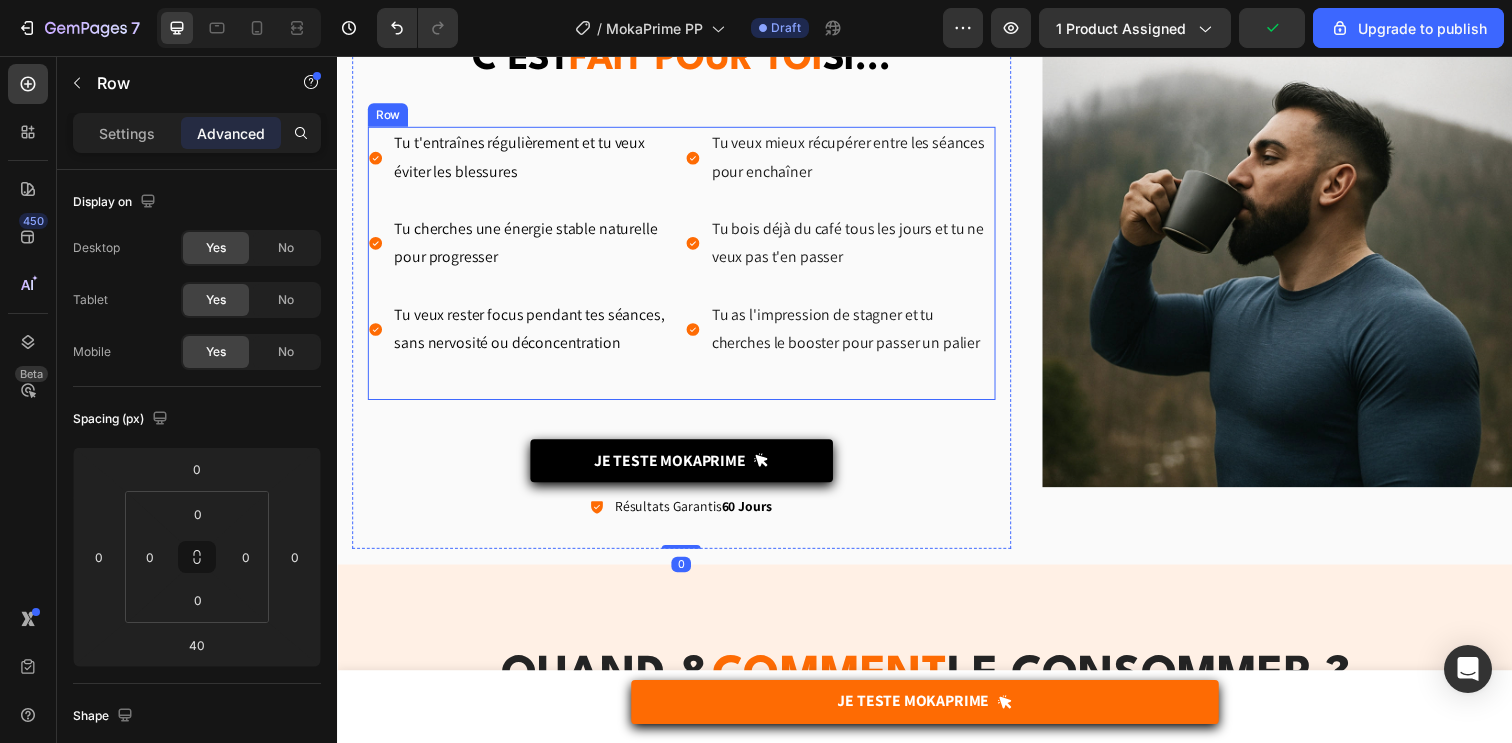 click on "Tu t'entraînes régulièrement et tu veux éviter les blessures Tu cherches une énergie stable naturelle pour progresser Tu veux rester focus pendant tes séances, sans nervosité ou déconcentration Item List" at bounding box center (526, 267) 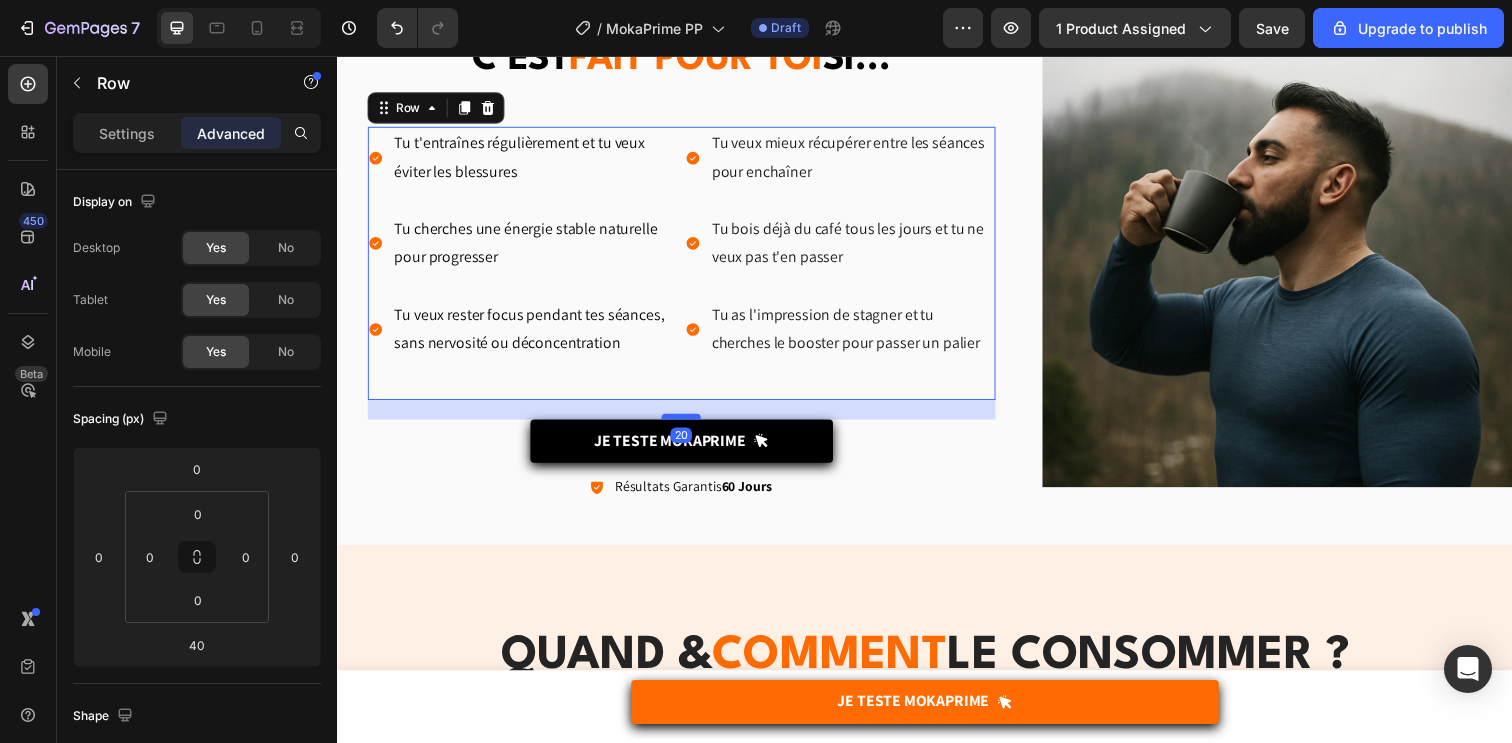 drag, startPoint x: 685, startPoint y: 443, endPoint x: 691, endPoint y: 423, distance: 20.880613 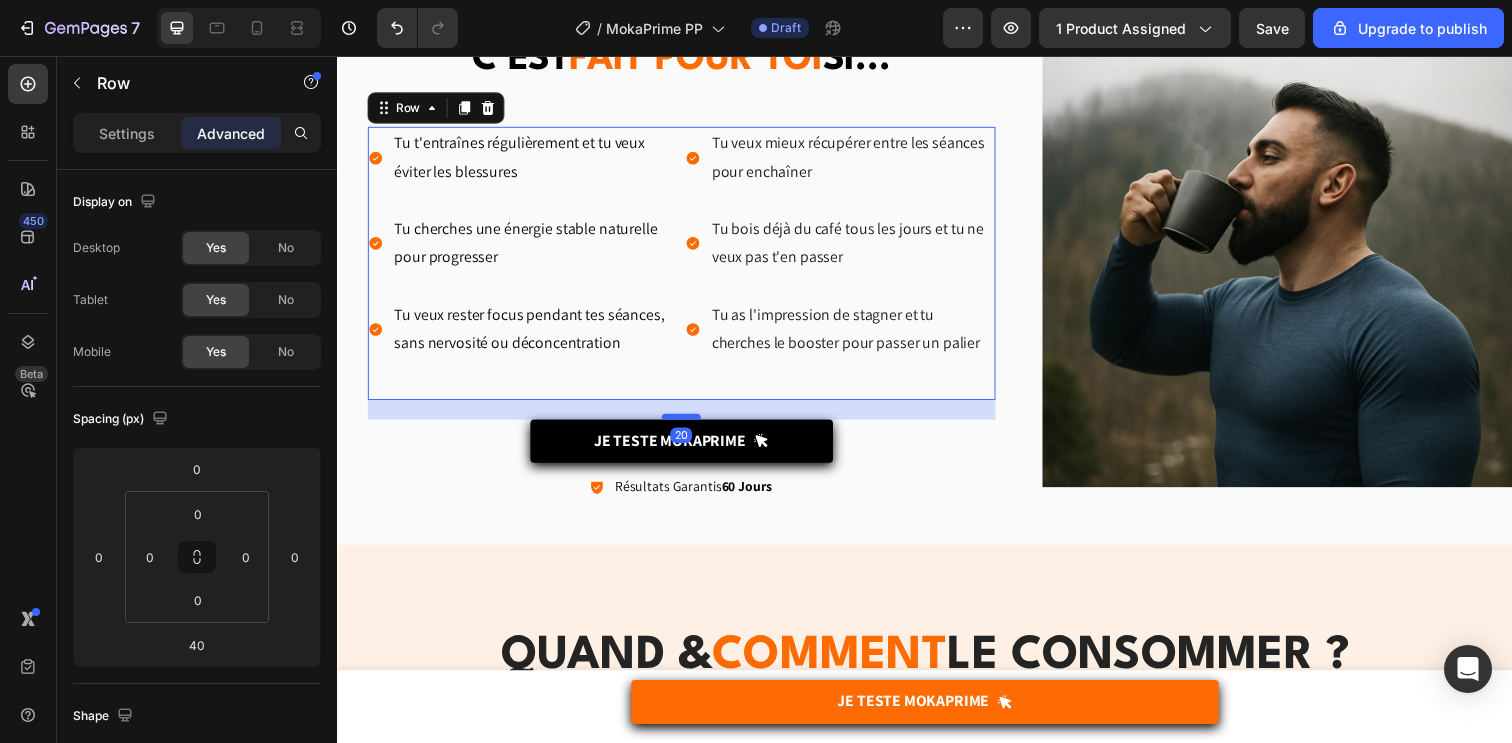 click at bounding box center (688, 424) 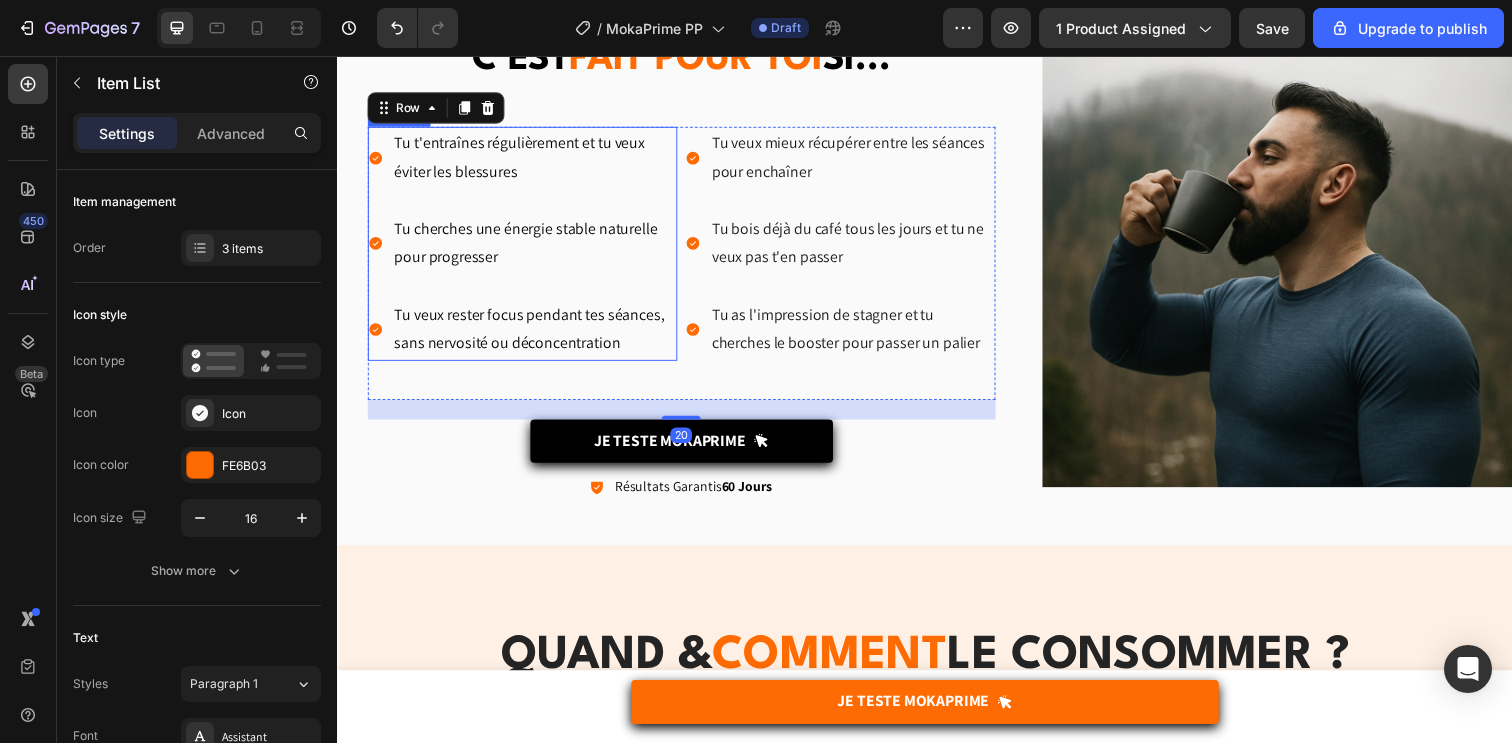 click on "Tu veux rester focus pendant tes séances, sans nervosité ou déconcentration" at bounding box center (538, 335) 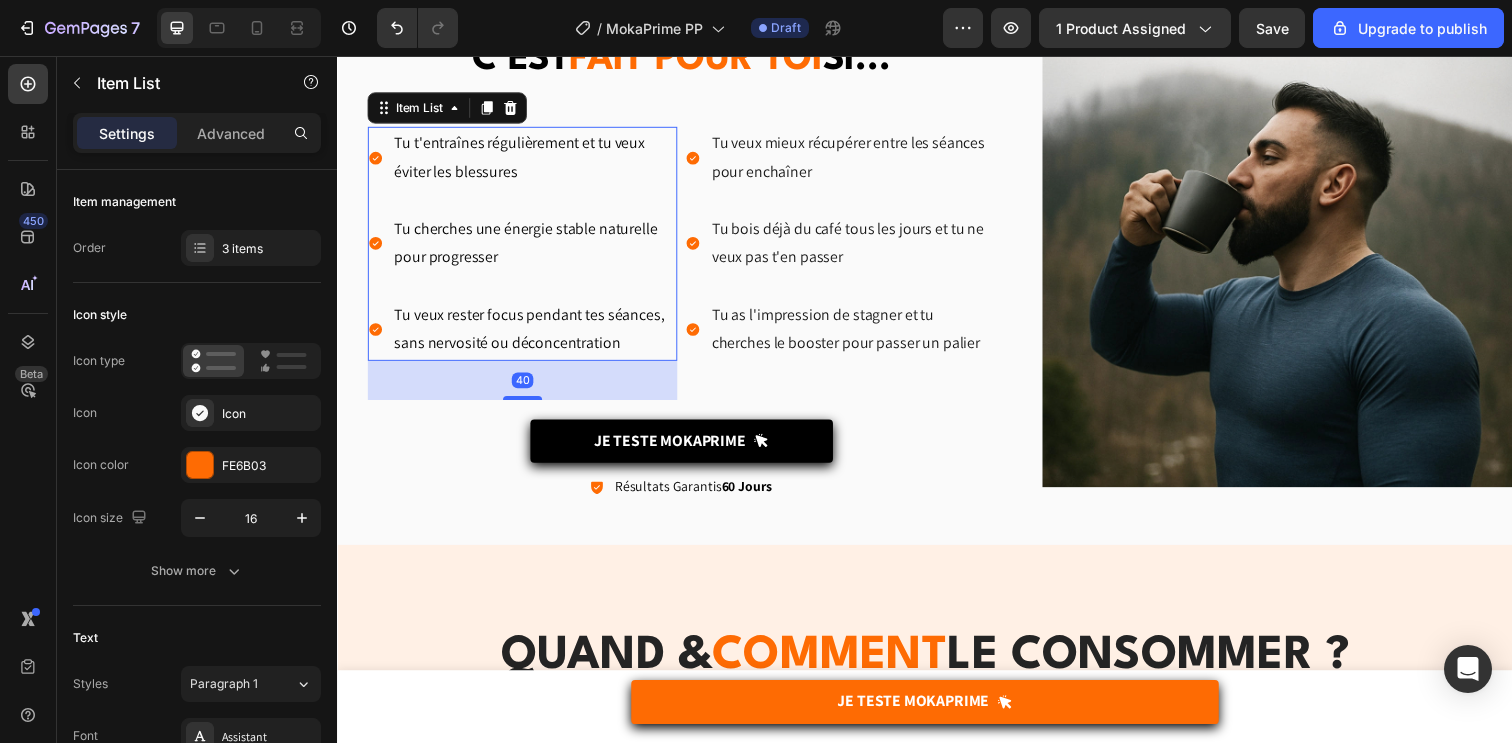 click on "40" at bounding box center [526, 387] 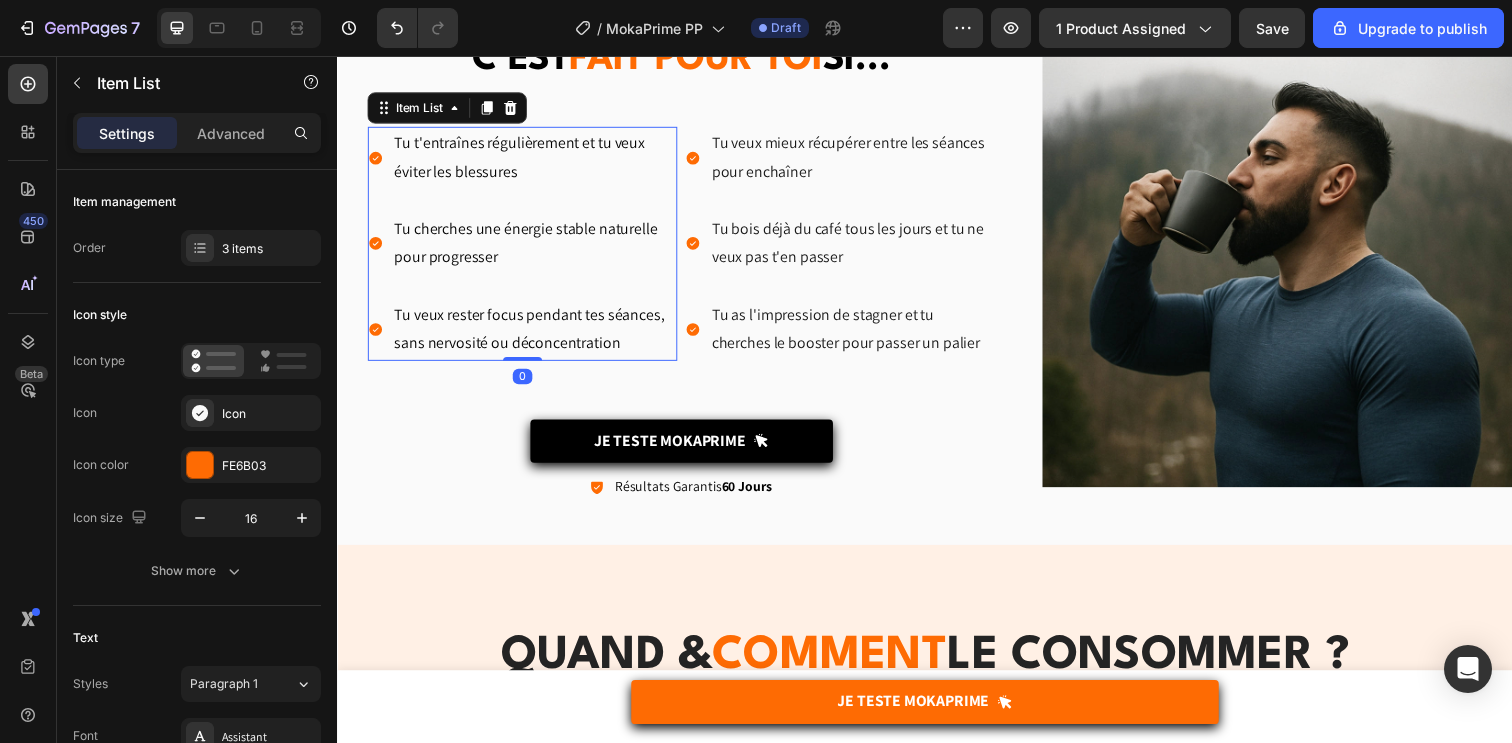 drag, startPoint x: 520, startPoint y: 403, endPoint x: 523, endPoint y: 347, distance: 56.0803 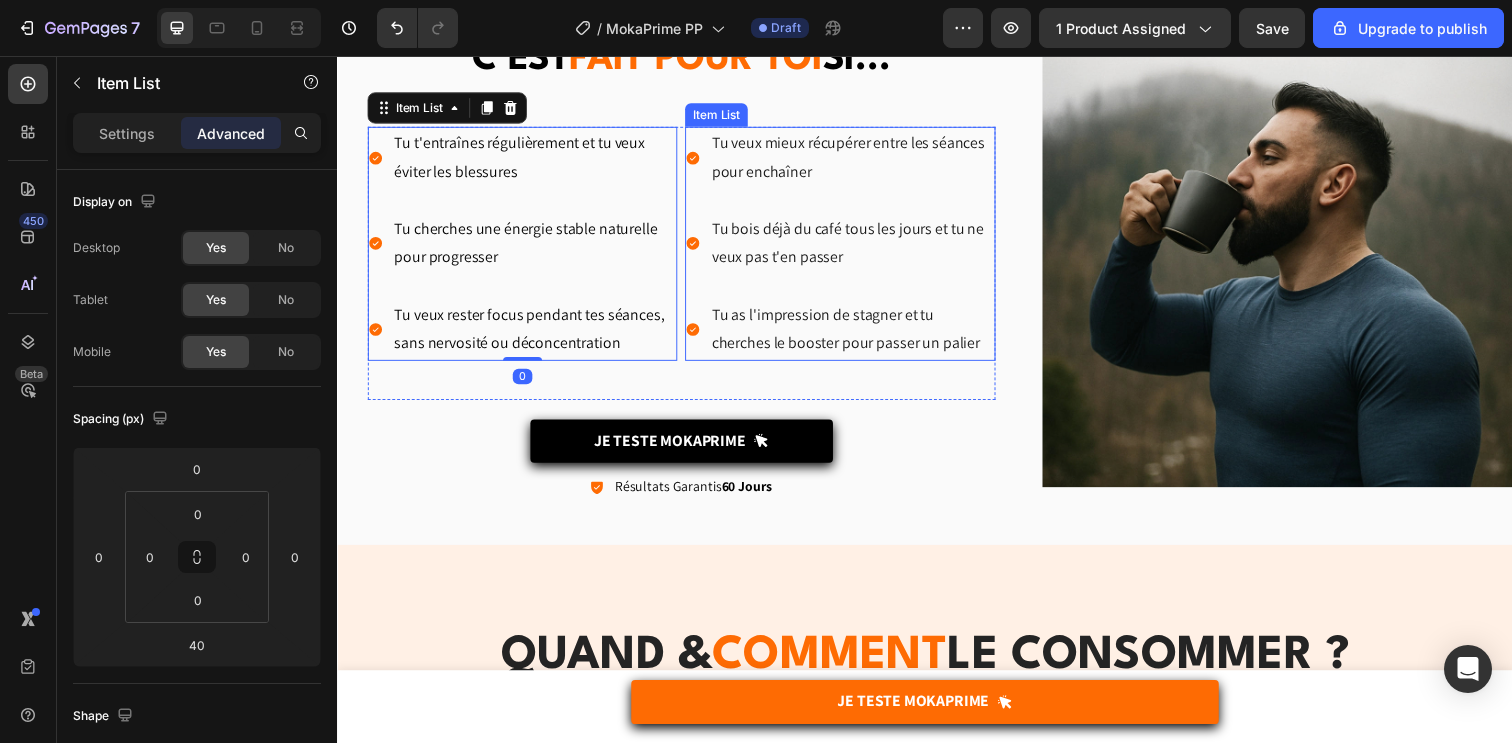 click on "Tu as l'impression de stagner et tu cherches le booster pour passer un palier" at bounding box center [850, 335] 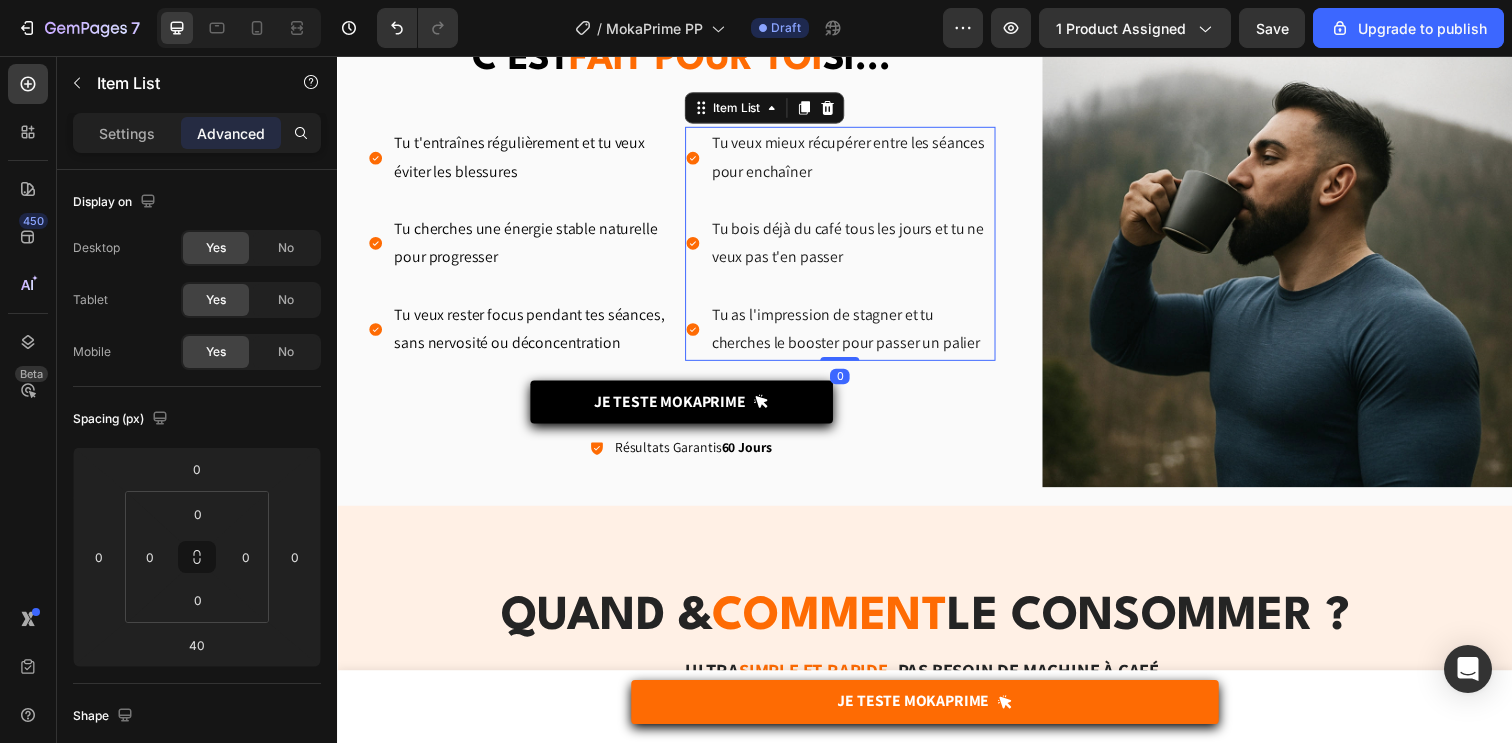 drag, startPoint x: 853, startPoint y: 405, endPoint x: 853, endPoint y: 330, distance: 75 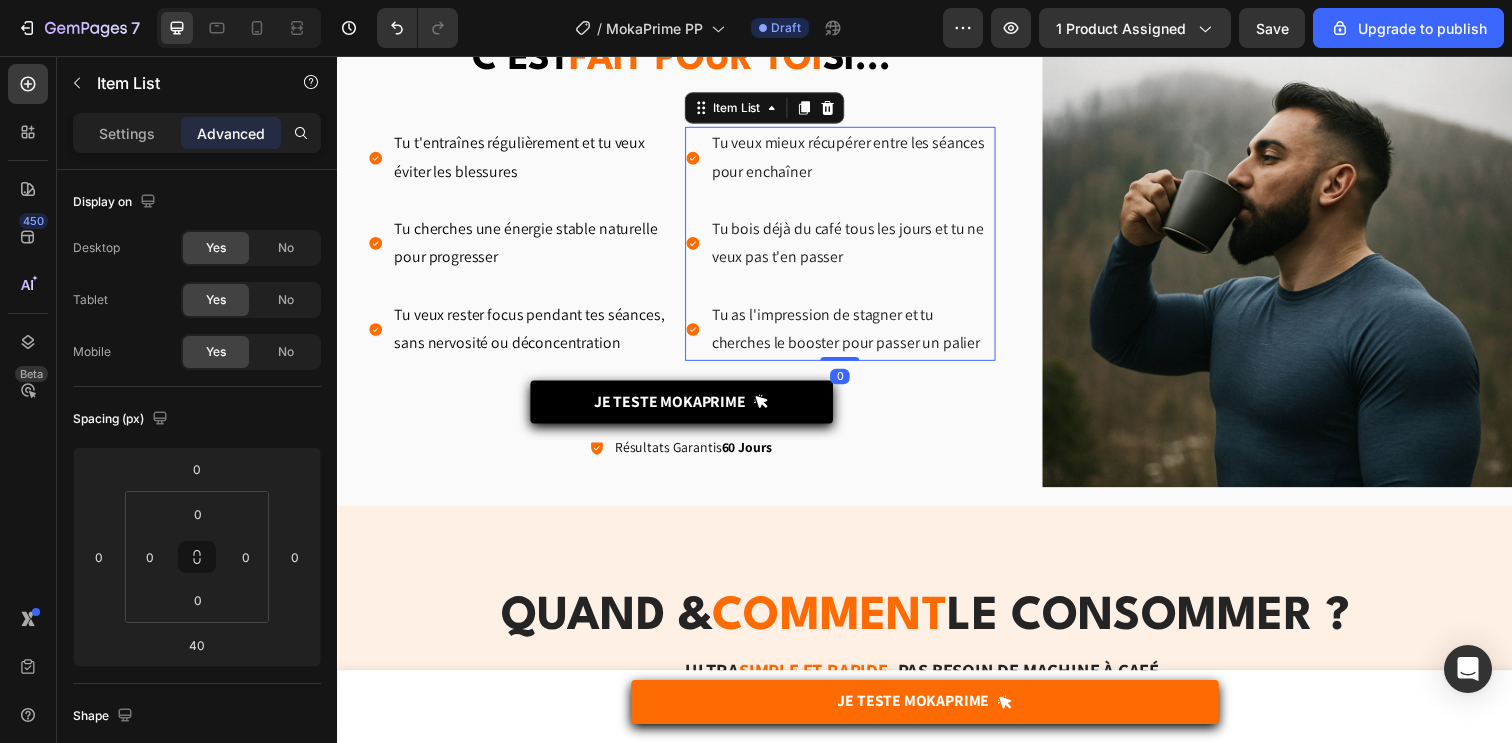 click on "Tu veux mieux récupérer entre les séances pour enchaîner Tu bois déjà du café tous les jours et tu ne veux pas t'en passer Tu as l'impression de stagner et tu cherches le booster pour passer un palier Item List   [NUMBER]" at bounding box center [850, 247] 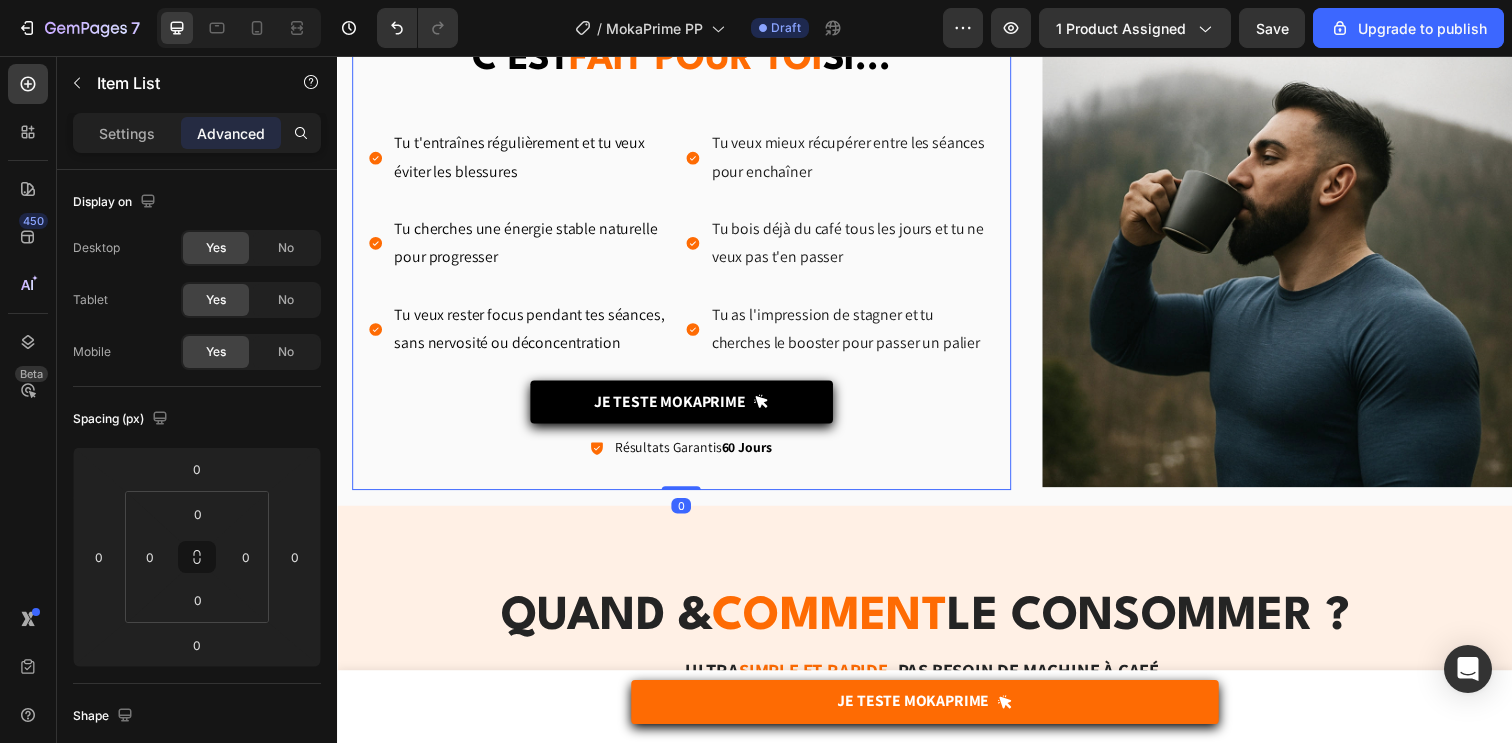 click on "C'EST  FAIT POUR TOI  SI... Heading Tu t'entraînes régulièrement et tu veux éviter les blessures Tu cherches une énergie stable naturelle pour progresser Tu veux rester focus pendant tes séances, sans nervosité ou déconcentration Item List Tu veux mieux récupérer entre les séances pour enchaîner Tu bois déjà du café tous les jours et tu ne veux pas t'en passer Tu as l'impression de stagner et tu cherches le booster pour passer un palier Item List Row
Je Teste MOKAPRIME Button
Icon Résultats Garantis  60 Jours Text Block Row Row   0" at bounding box center [688, 257] 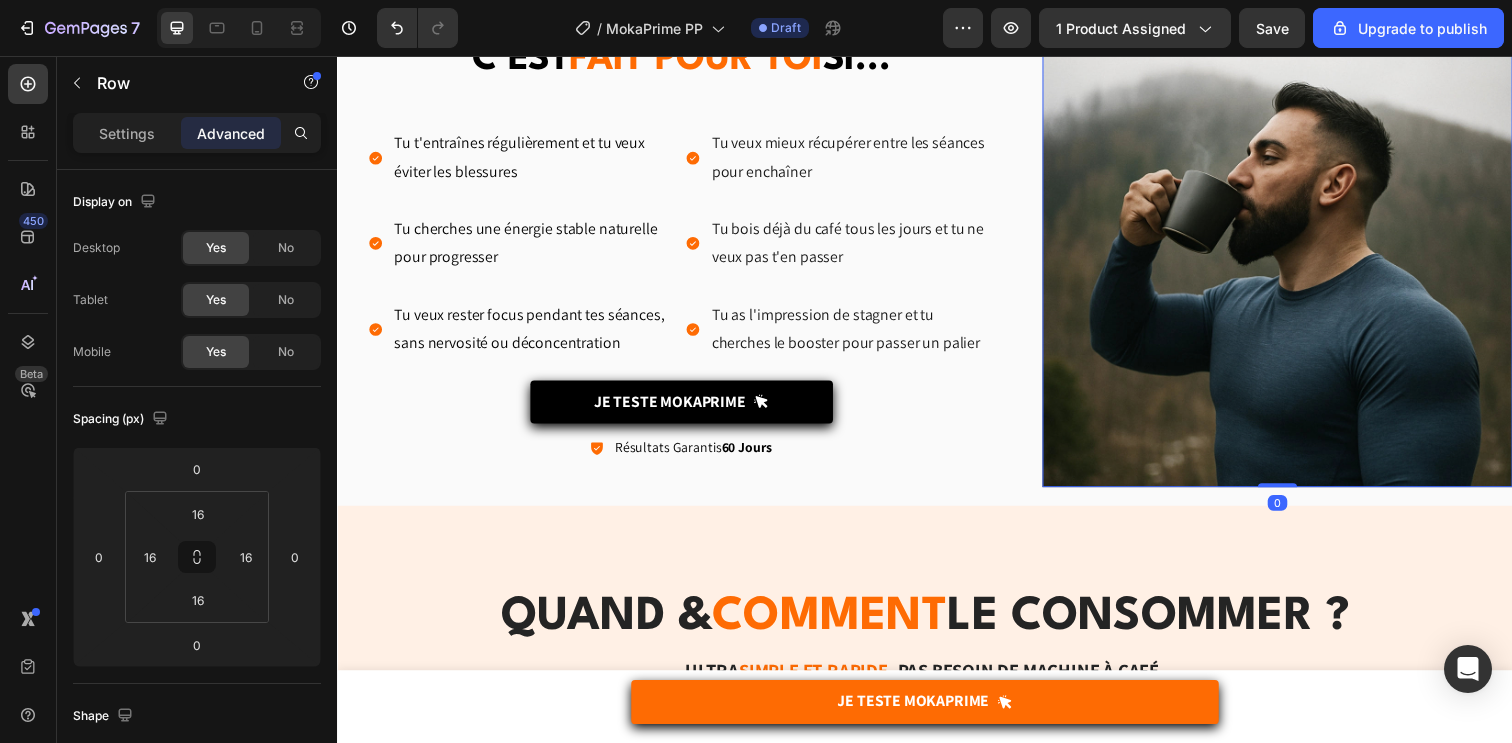 click at bounding box center [1297, 256] 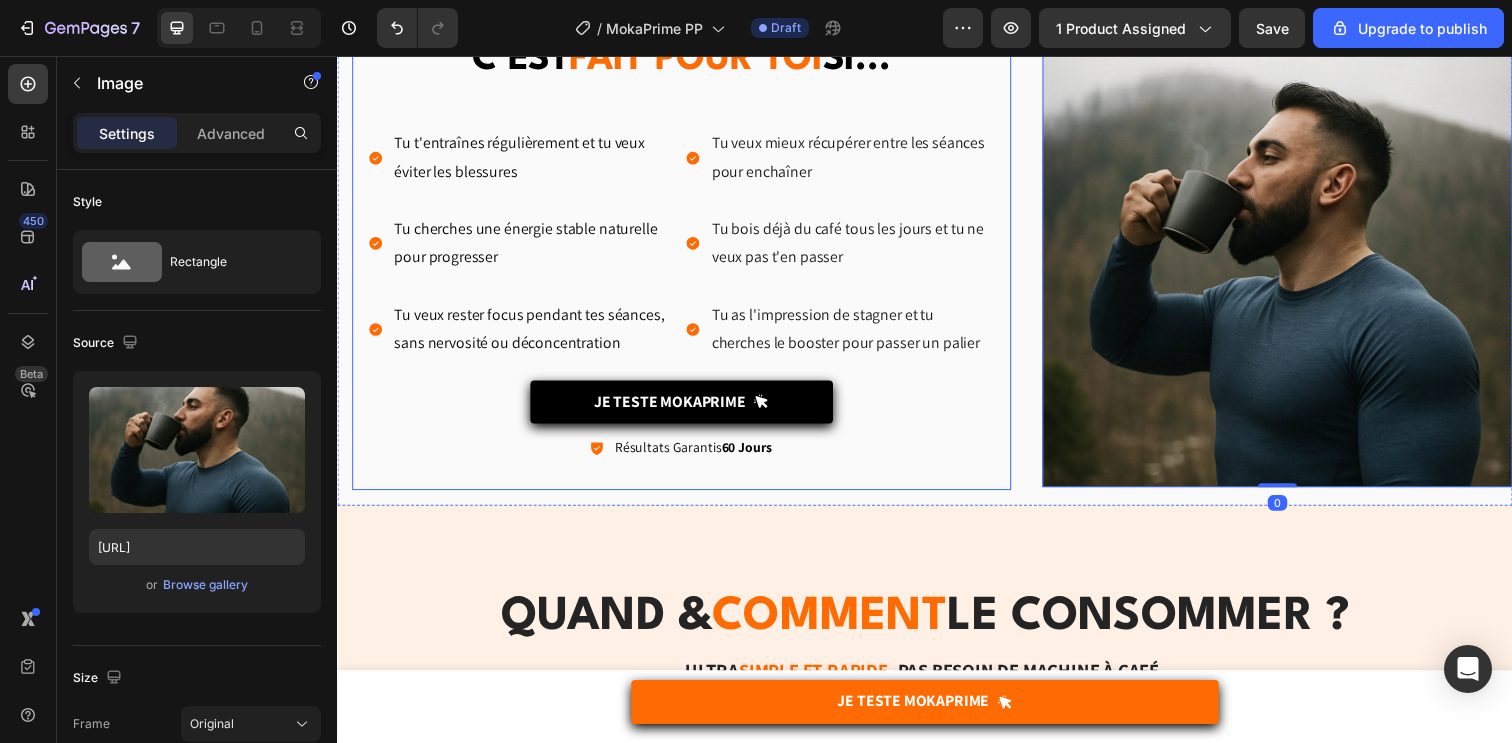 click on "Icon Résultats Garantis  60 Jours Text Block Row" at bounding box center (688, 455) 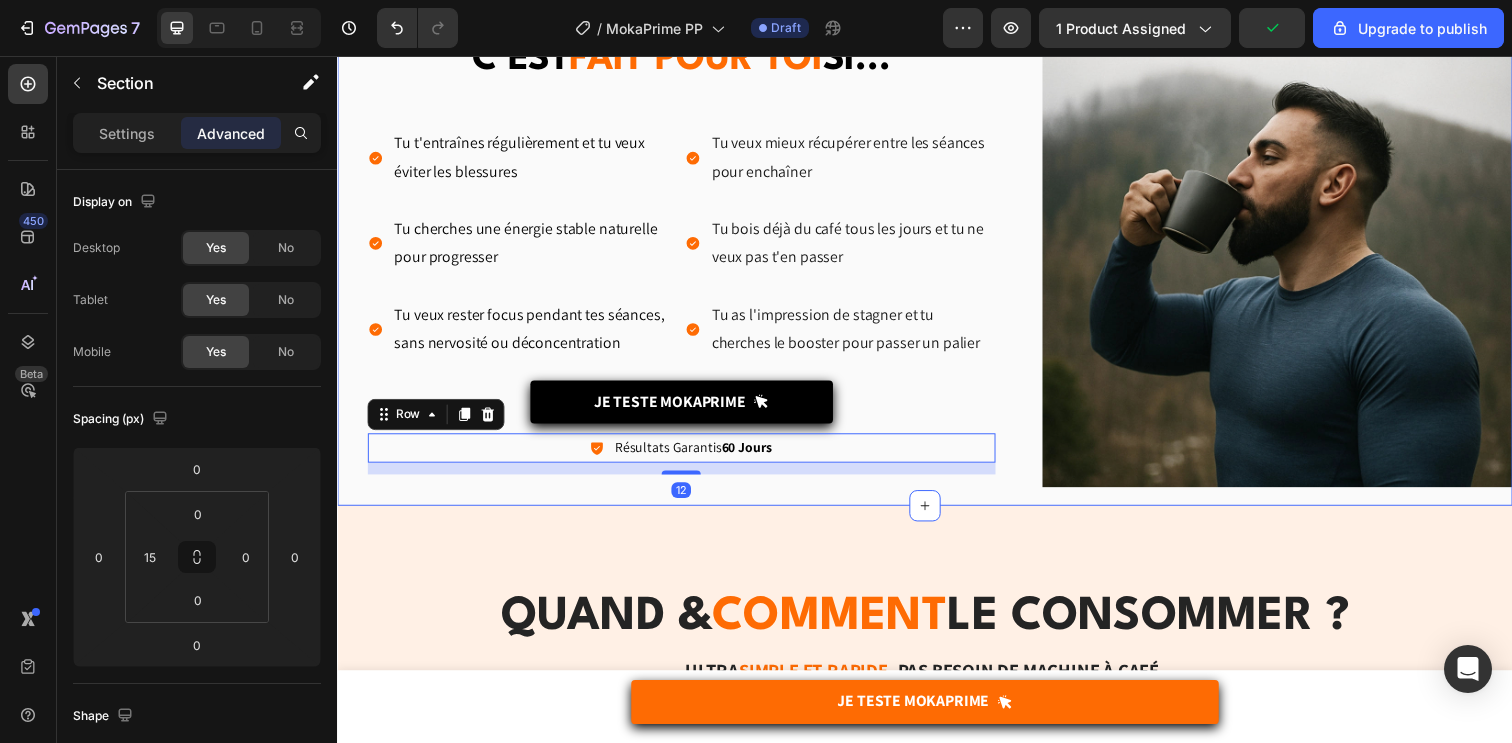 click on "C'est quoi la garantie "Résultats Garantis [NUMBER] jours" ?
Heading Tu t'entraînes régulièrement et tu veux éviter les blessures Tu cherches une énergie stable naturelle pour progresser Tu veux rester focus pendant tes séances, sans nervosité ou déconcentration Item List Tu veux mieux récupérer entre les séances pour enchaîner Tu bois déjà du café tous les jours et tu ne veux pas t'en passer Tu as l'impression de stagner et tu cherches le booster pour passer un palier Item List Row
Je Teste MOKAPRIME Button
Icon Résultats Garantis  [NUMBER] Jours Text Block Row   [NUMBER] Row Image Coup de mou Text Block Tu manques d’énergie dès l’échauffement, alors que tu pensais être prêt physiquement. Tu ressens une fatigue constante. Text block Row Image Récup' lente Text Block Tu t’entraînes dur, mais tu sens que ta récupération ne suit pas et tu as du mal à enchainer les séances, ça freine ta progression. Text block Row Image Fatigue nerveuse Text Block Text block Row Row Row Image Text Block Row" at bounding box center [937, 265] 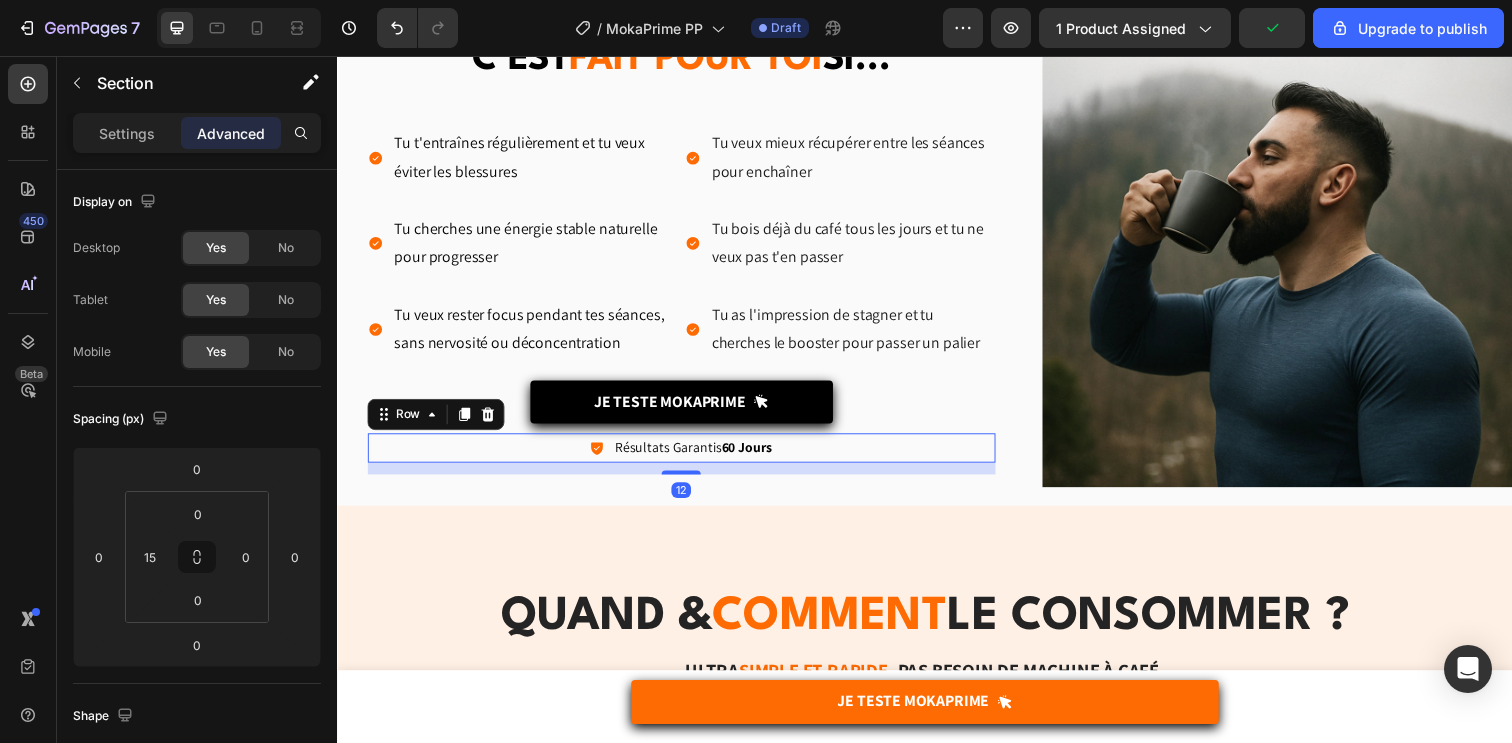 click on "Icon Résultats Garantis  60 Jours Text Block Row   12" at bounding box center [688, 455] 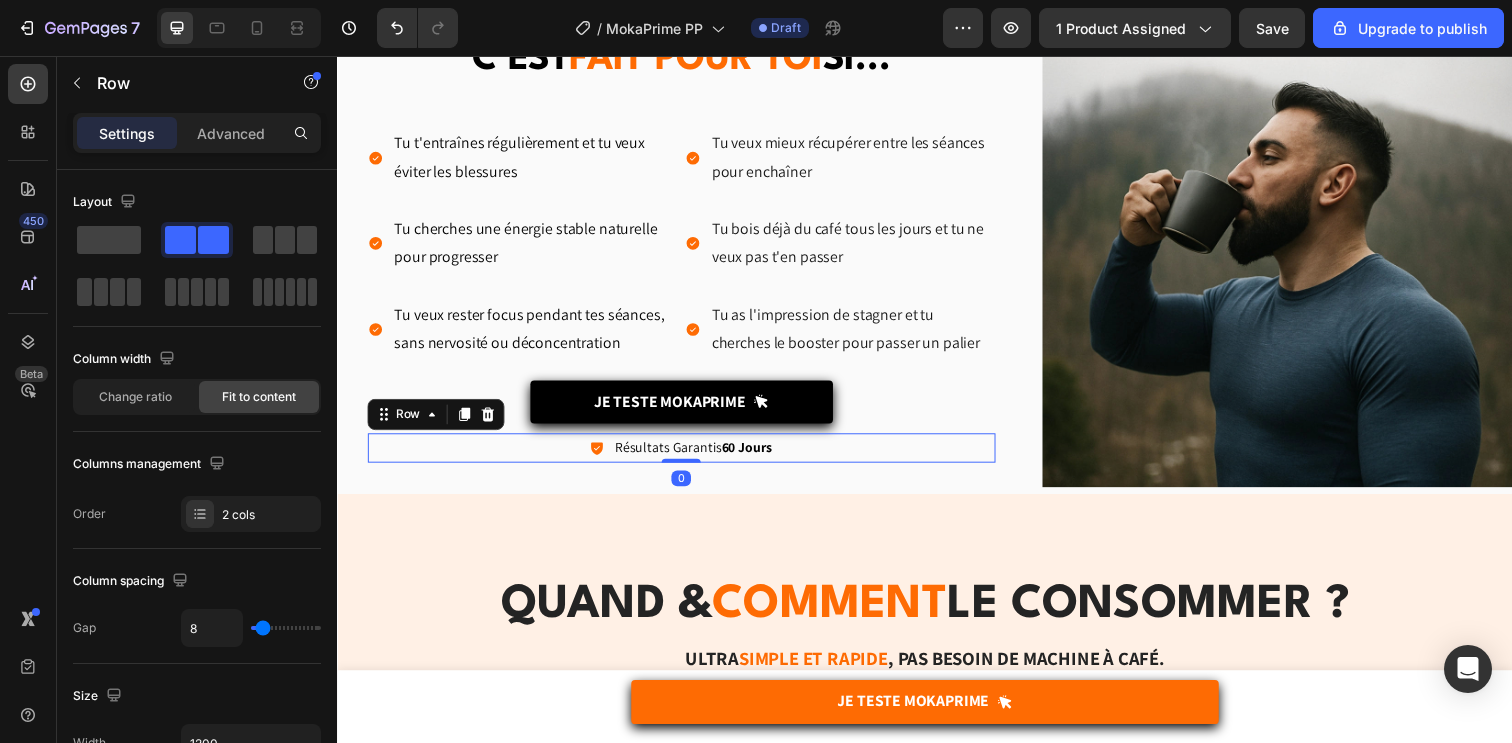 drag, startPoint x: 688, startPoint y: 481, endPoint x: 688, endPoint y: 441, distance: 40 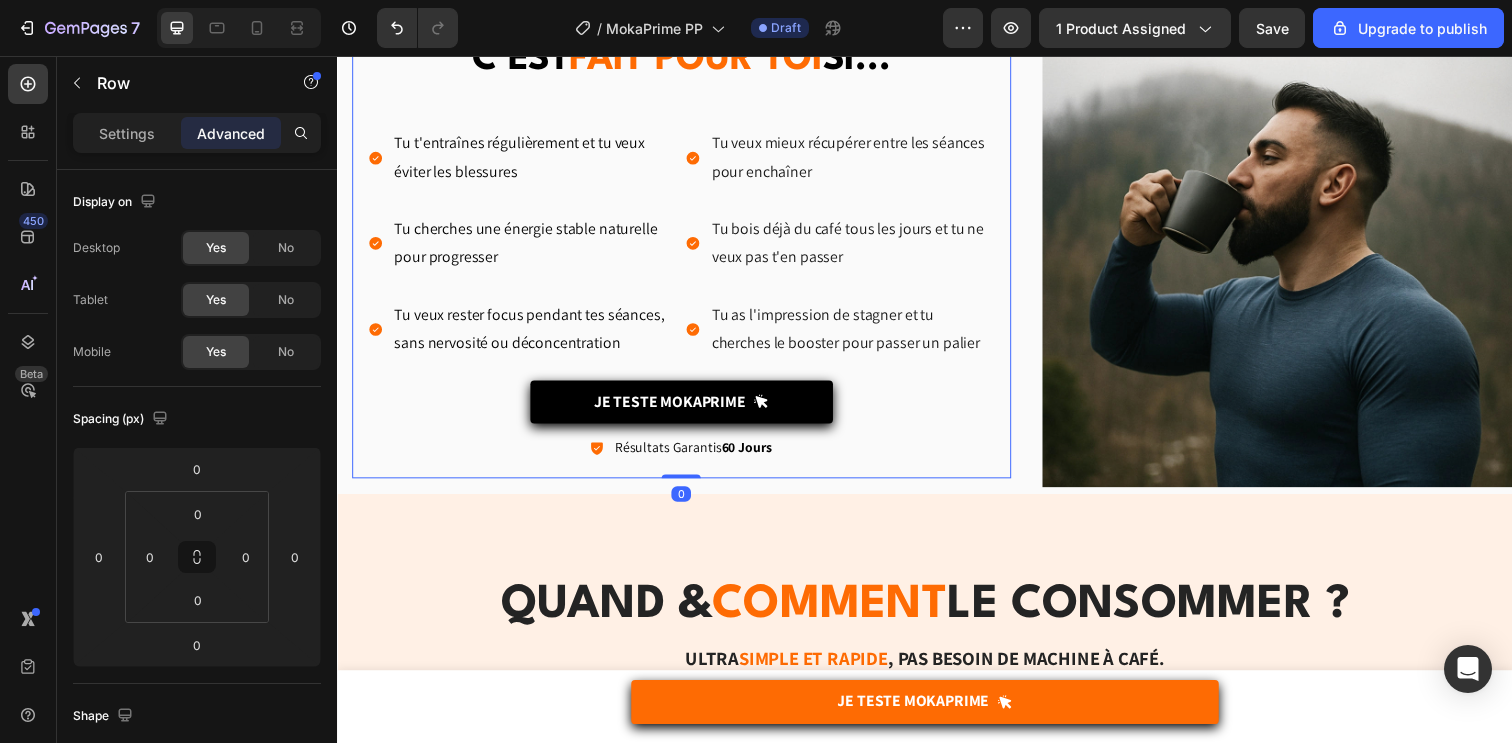 click on "C'EST  FAIT POUR TOI  SI... Heading Tu t'entraînes régulièrement et tu veux éviter les blessures Tu cherches une énergie stable naturelle pour progresser Tu veux rester focus pendant tes séances, sans nervosité ou déconcentration Item List Tu veux mieux récupérer entre les séances pour enchaîner Tu bois déjà du café tous les jours et tu ne veux pas t'en passer Tu as l'impression de stagner et tu cherches le booster pour passer un palier Item List Row
Je Teste MOKAPRIME Button
Icon Résultats Garantis  60 Jours Text Block Row Row   0" at bounding box center [688, 251] 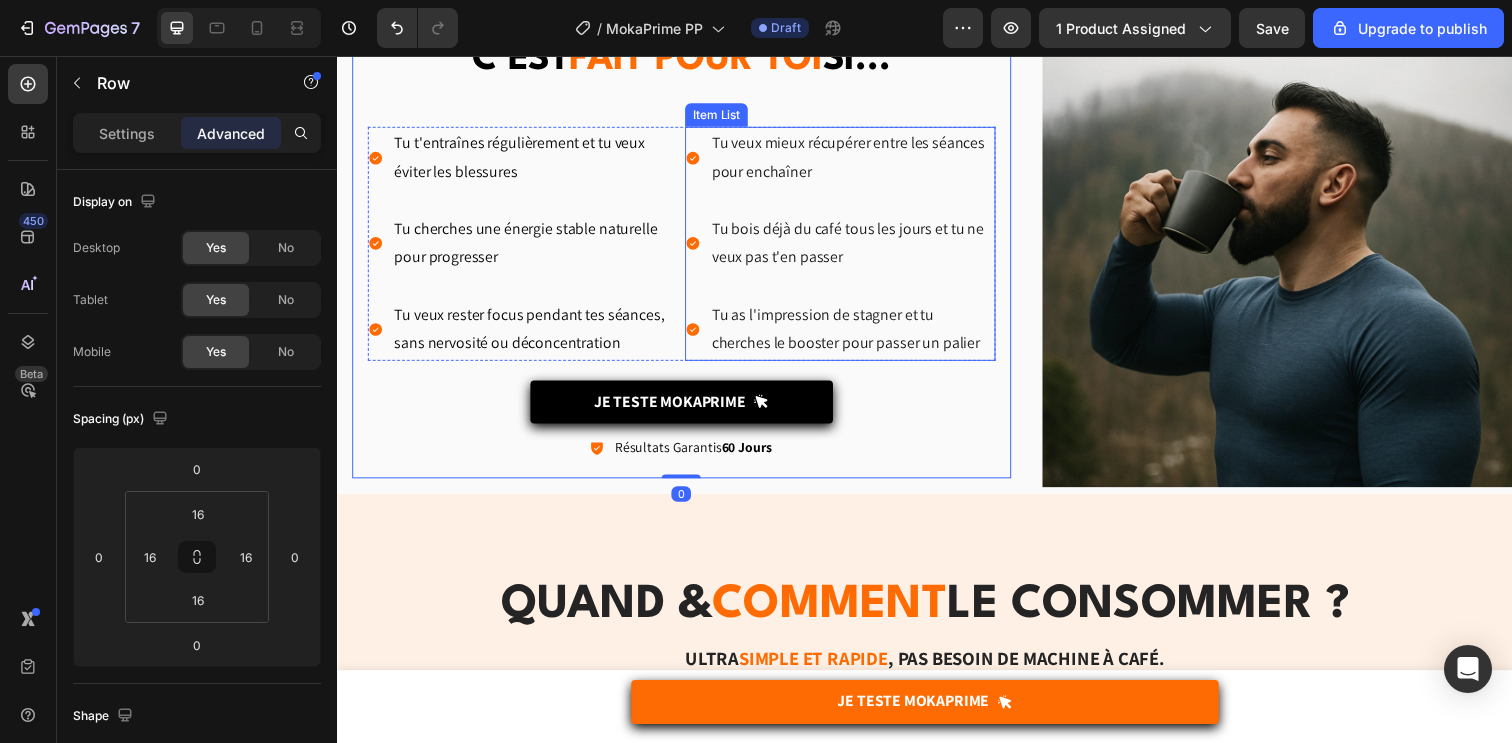 click on "Tu as l'impression de stagner et tu cherches le booster pour passer un palier" at bounding box center (862, 335) 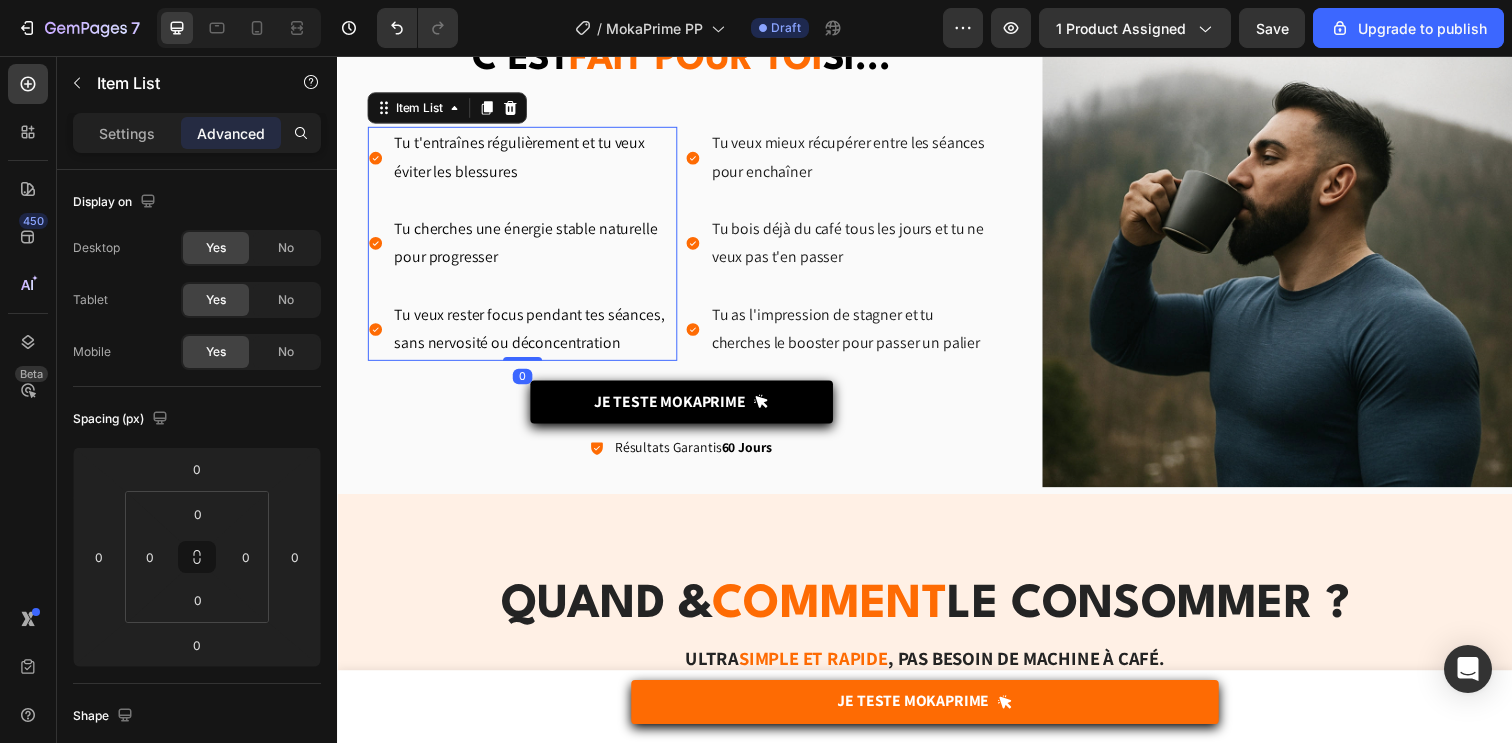 click on "Tu veux rester focus pendant tes séances, sans nervosité ou déconcentration" at bounding box center (538, 335) 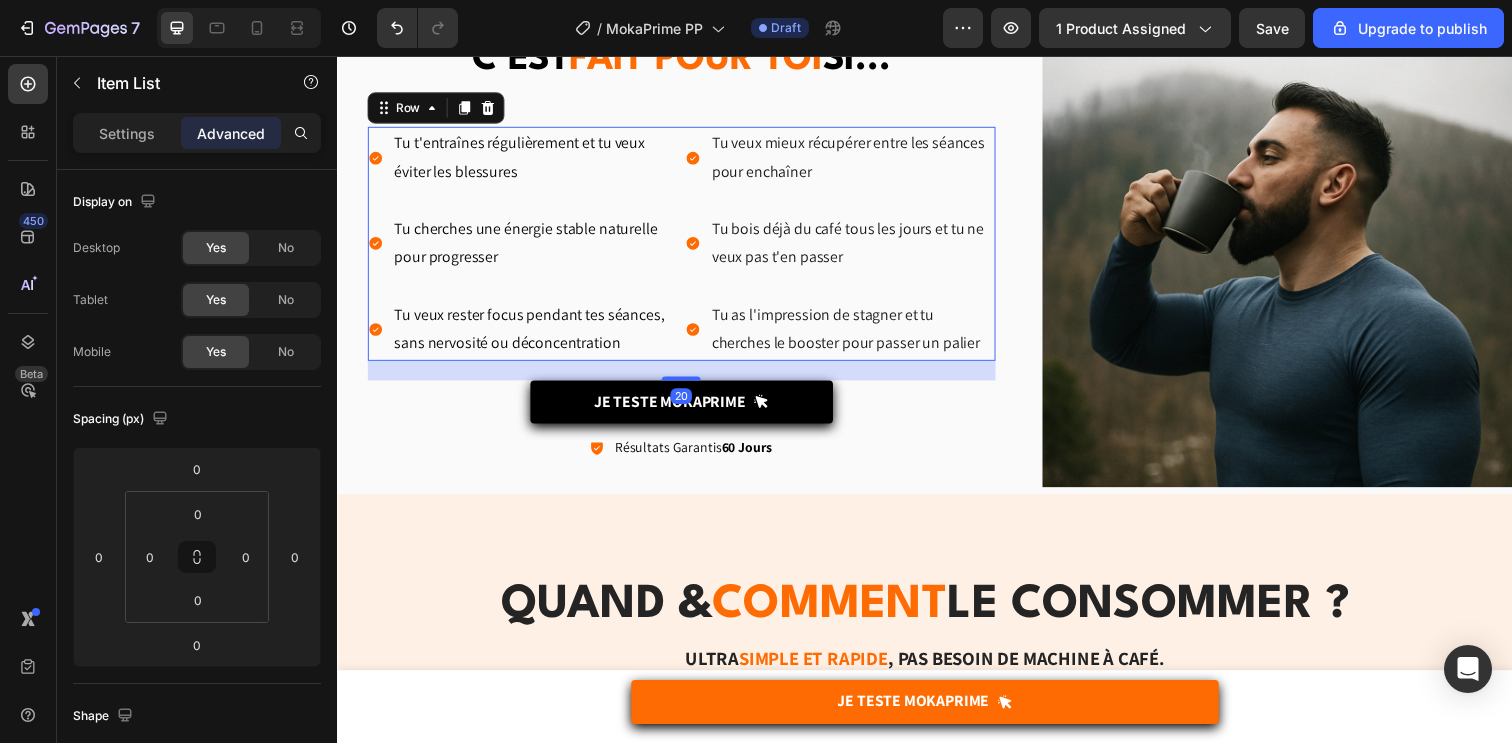click on "Tu t'entraînes régulièrement et tu veux éviter les blessures Tu cherches une énergie stable naturelle pour progresser Tu veux rester focus pendant tes séances, sans nervosité ou déconcentration Item List Tu veux mieux récupérer entre les séances pour enchaîner Tu bois déjà du café tous les jours et tu ne veux pas t'en passer Tu as l'impression de stagner et tu cherches le booster pour passer un palier Item List Row   20" at bounding box center [688, 247] 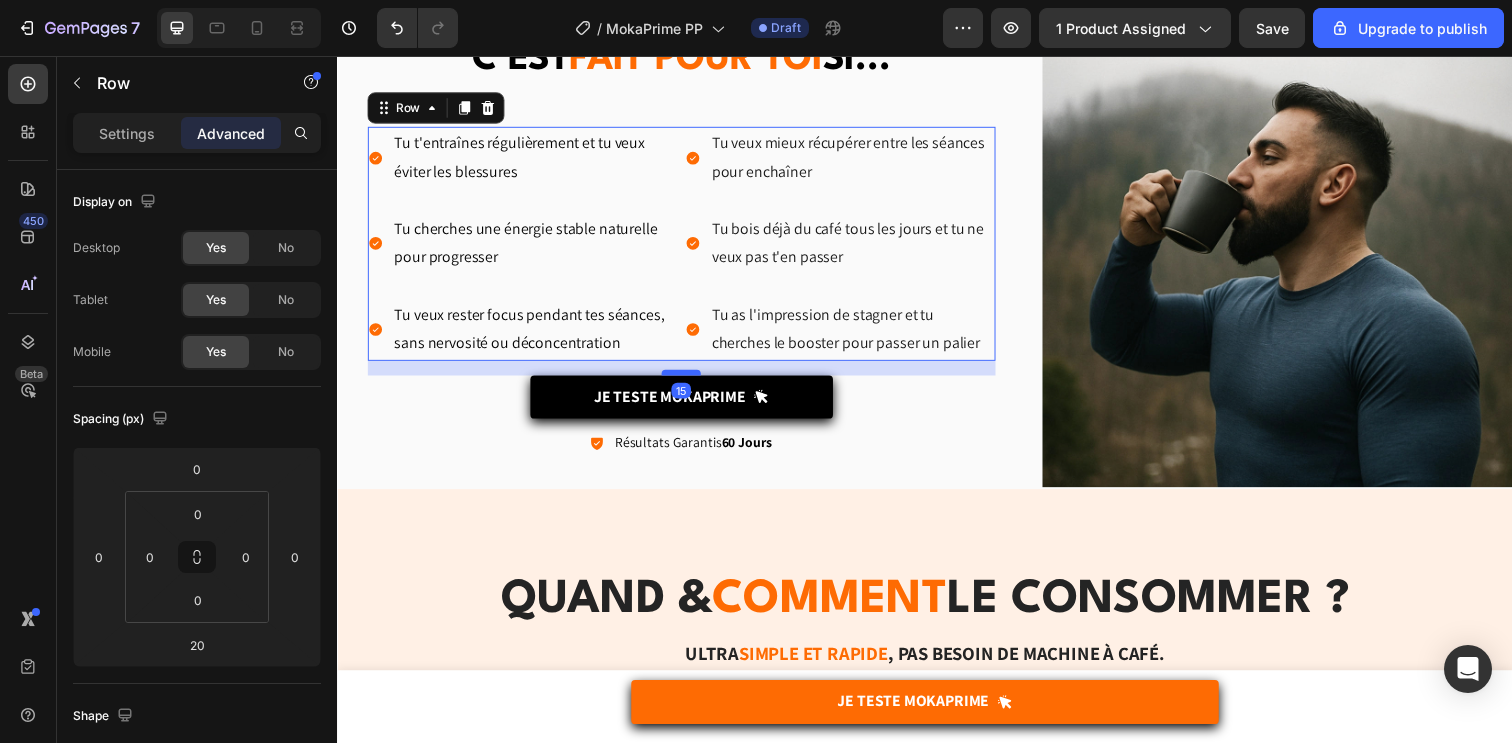 click at bounding box center [688, 379] 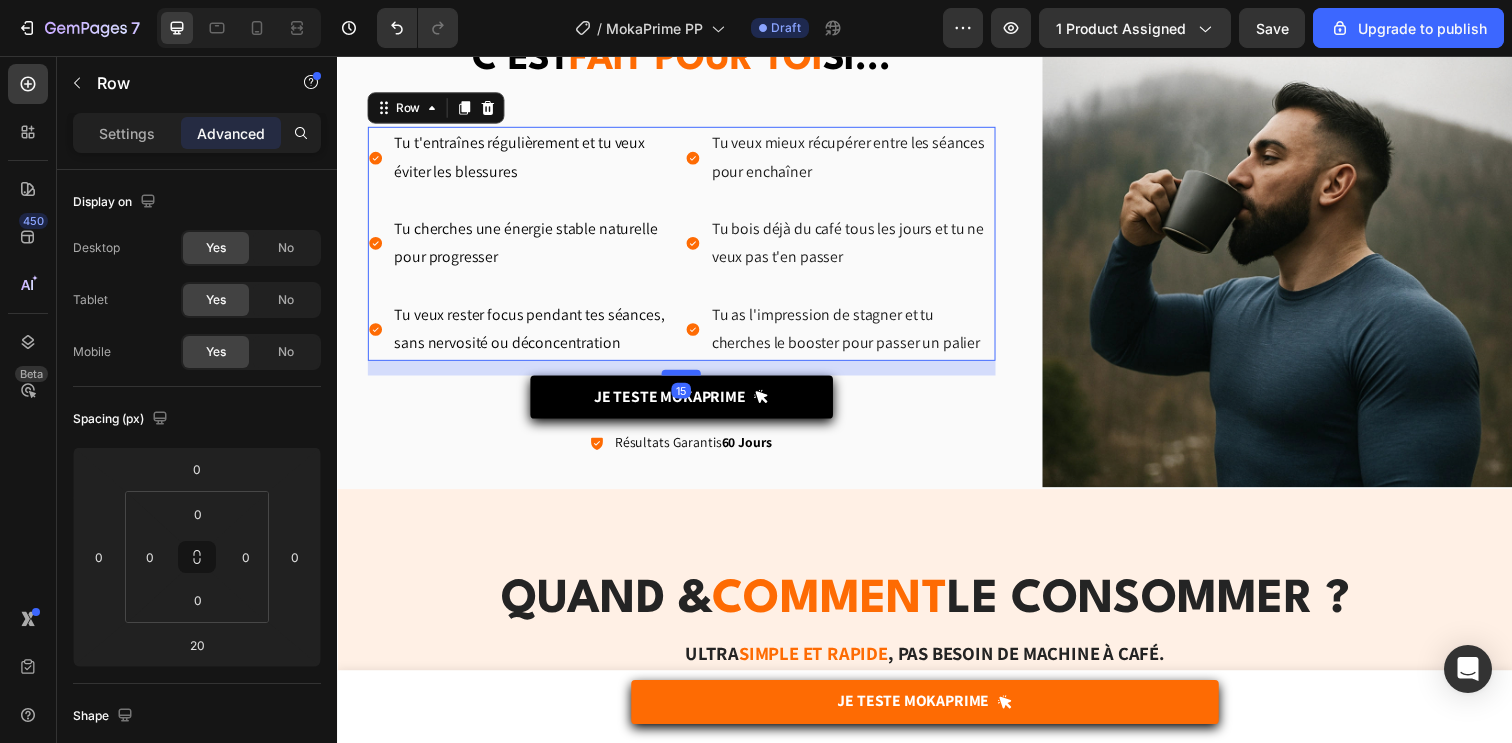 type on "15" 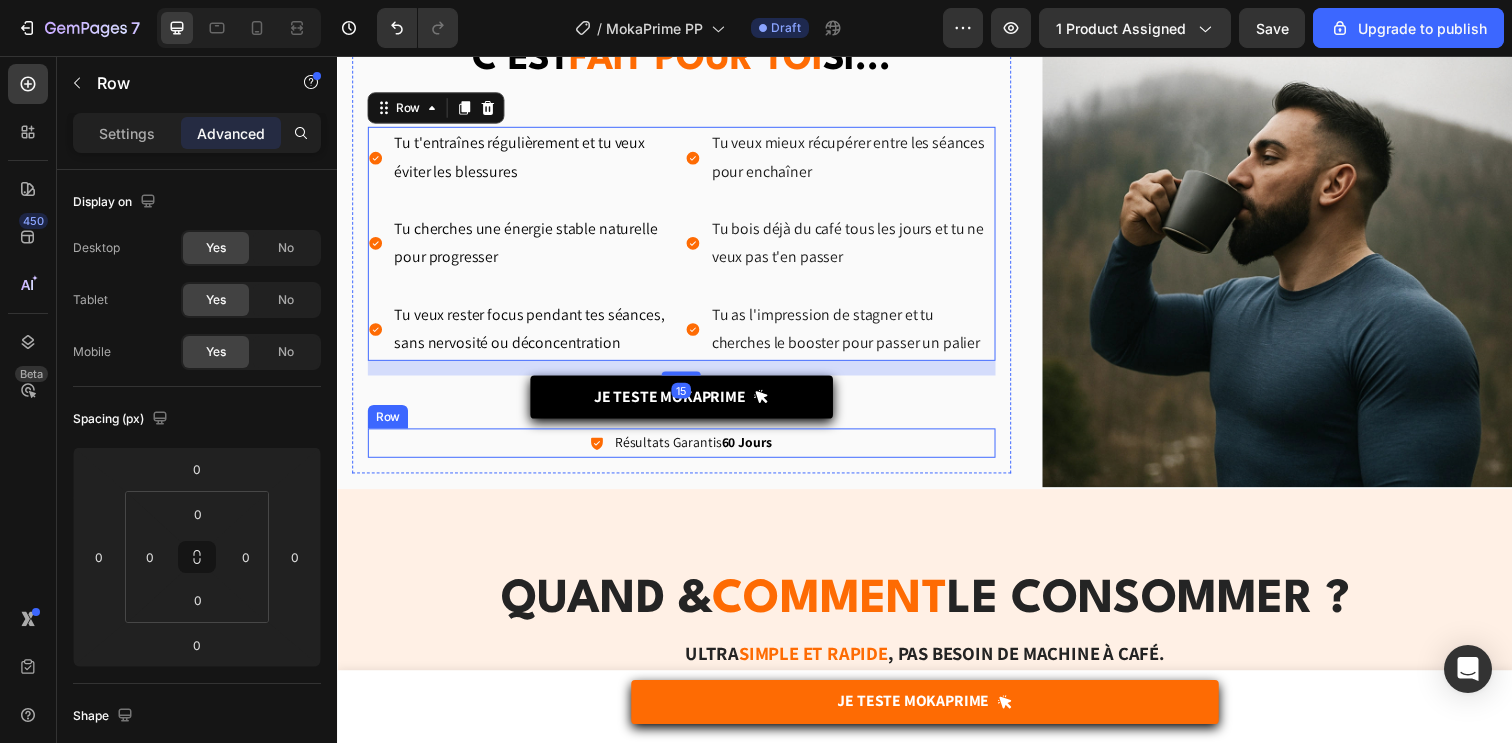 click on "Icon Résultats Garantis  60 Jours Text Block Row" at bounding box center [688, 450] 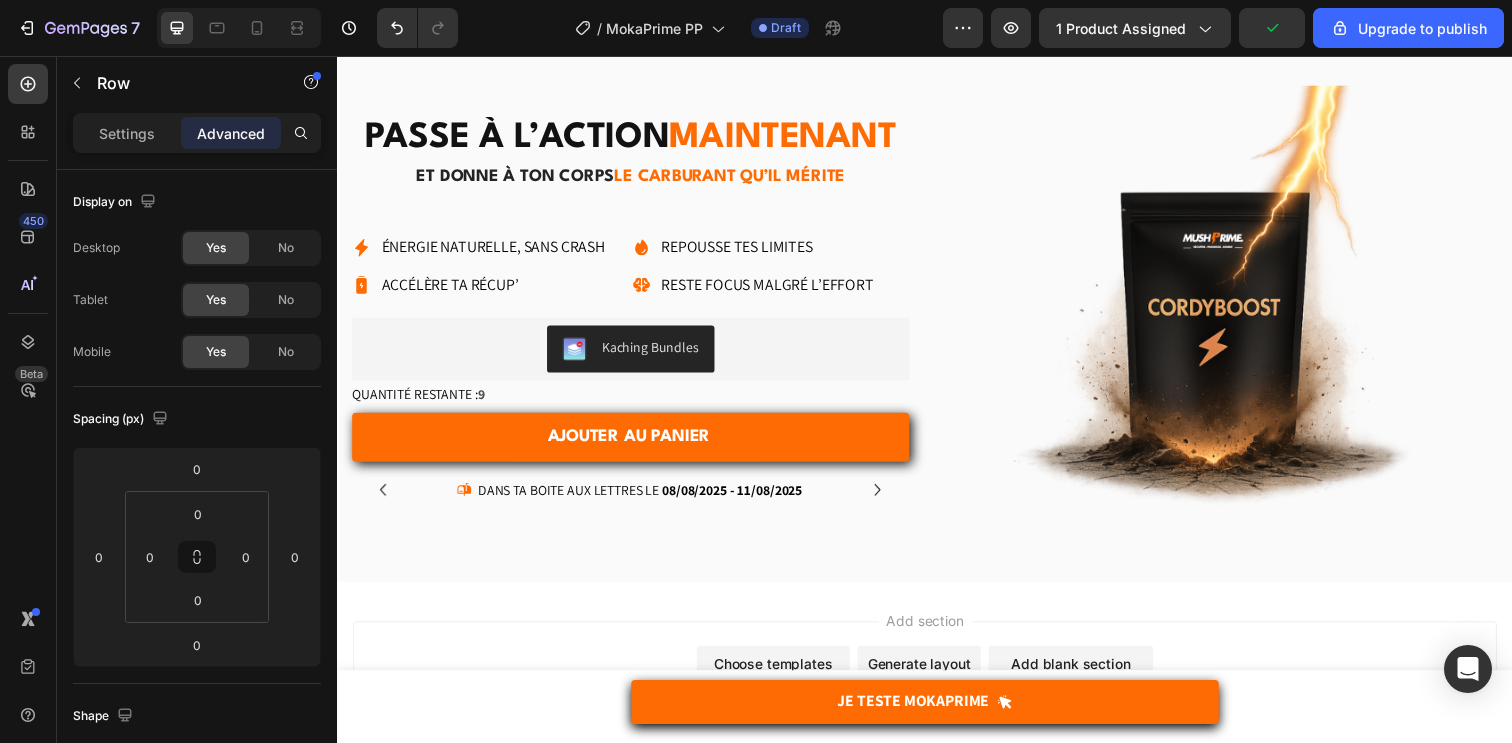 scroll, scrollTop: 7686, scrollLeft: 0, axis: vertical 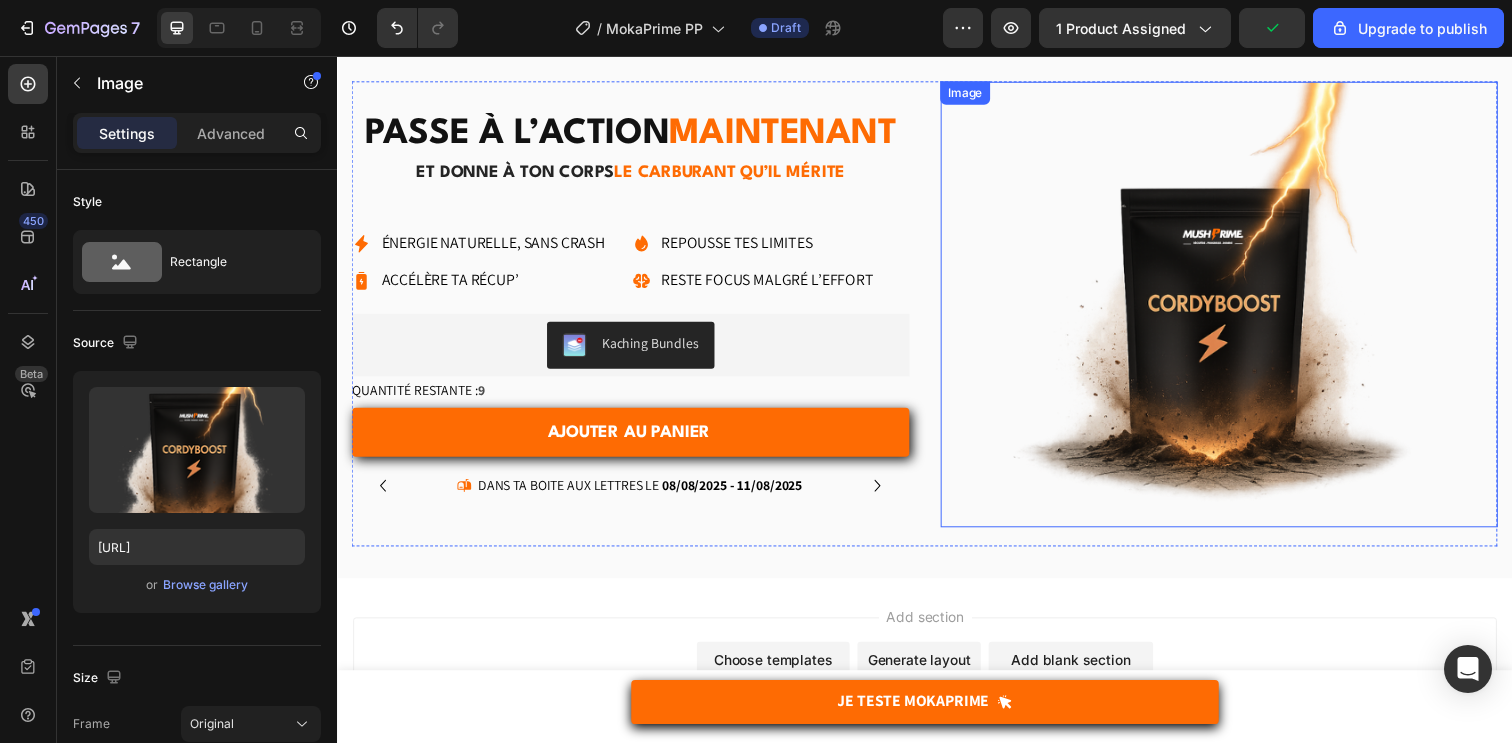 click at bounding box center [1237, 309] 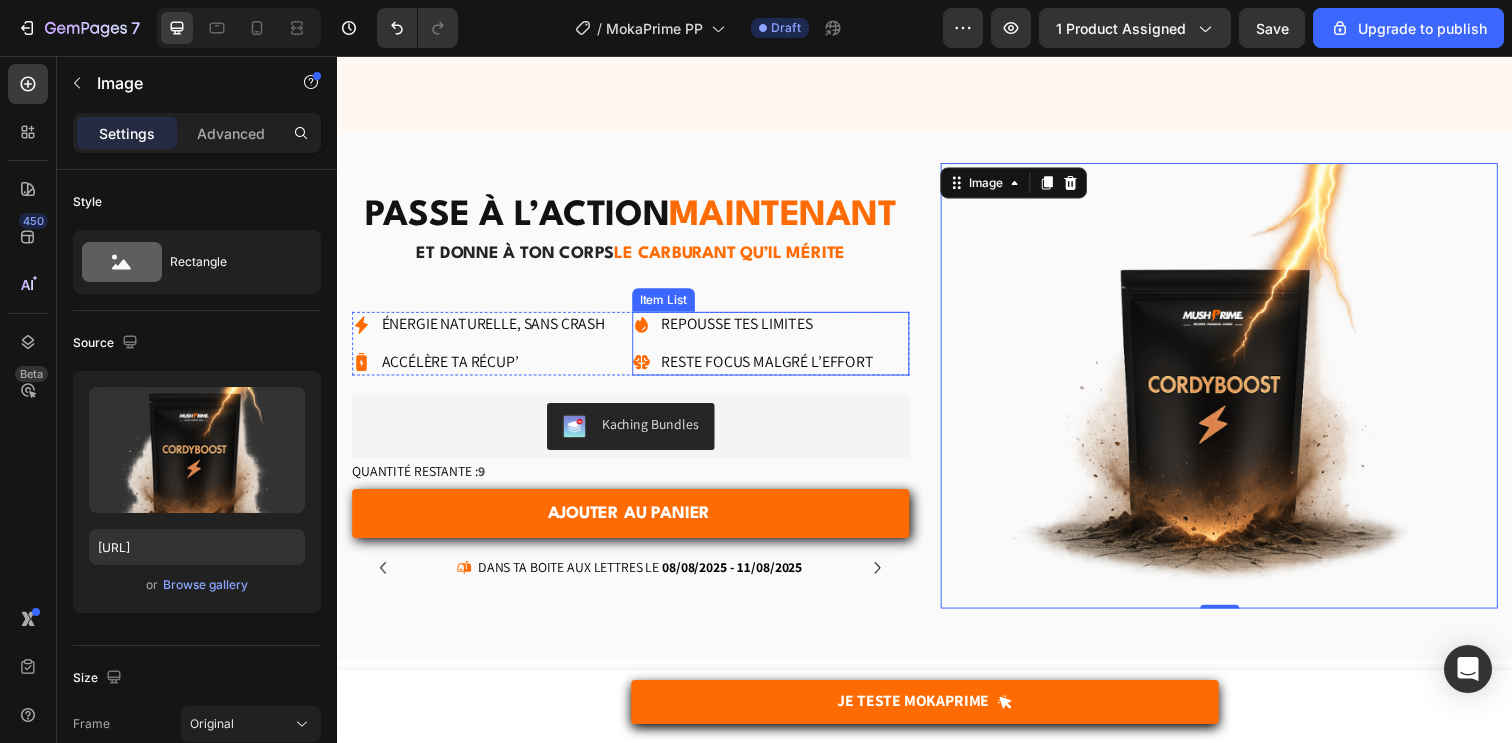 scroll, scrollTop: 7543, scrollLeft: 0, axis: vertical 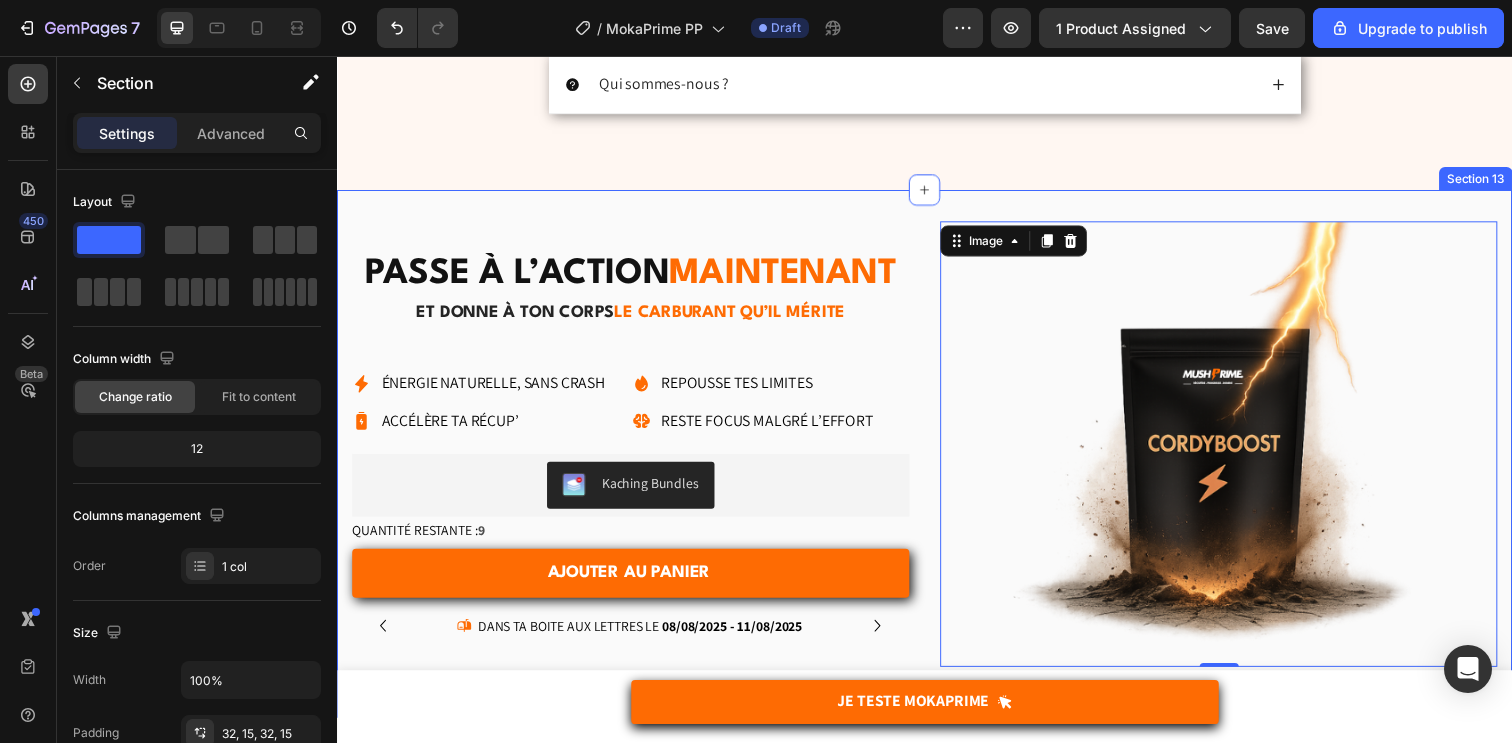 click on "Passe à l’action  MAINTENANT Heading et donne à ton corps  le carburant qu’il mérite Heading
Plus d'énergie sans crash
Tes séances plus intenses
Booste ton endurance & ta VO2MAX
Accélère ta récup' Item List
Énergie naturelle, sans crash
Accélère ta récup’ Item List
Repousse tes limites
Reste focus malgré l’effort Item List Row Kaching Bundles Kaching Bundles Quantité restante :  [NUMBER] Stock Counter AJOUTER AU PANIER Add to Cart
Icon
Dans ta boite aux lettres le
[DATE] - [DATE]
Delivery Date Row livraison  offerte  dès [PRICE] Text Block RÉSULTATS  GARANTIS [NUMBER] JOURS  OU REMBOURSé Text Block Image Image Image Image Image Row
Carousel Row Row Image   [NUMBER] Product et donne à ton corps  . Heading Item List Row" at bounding box center [937, 462] 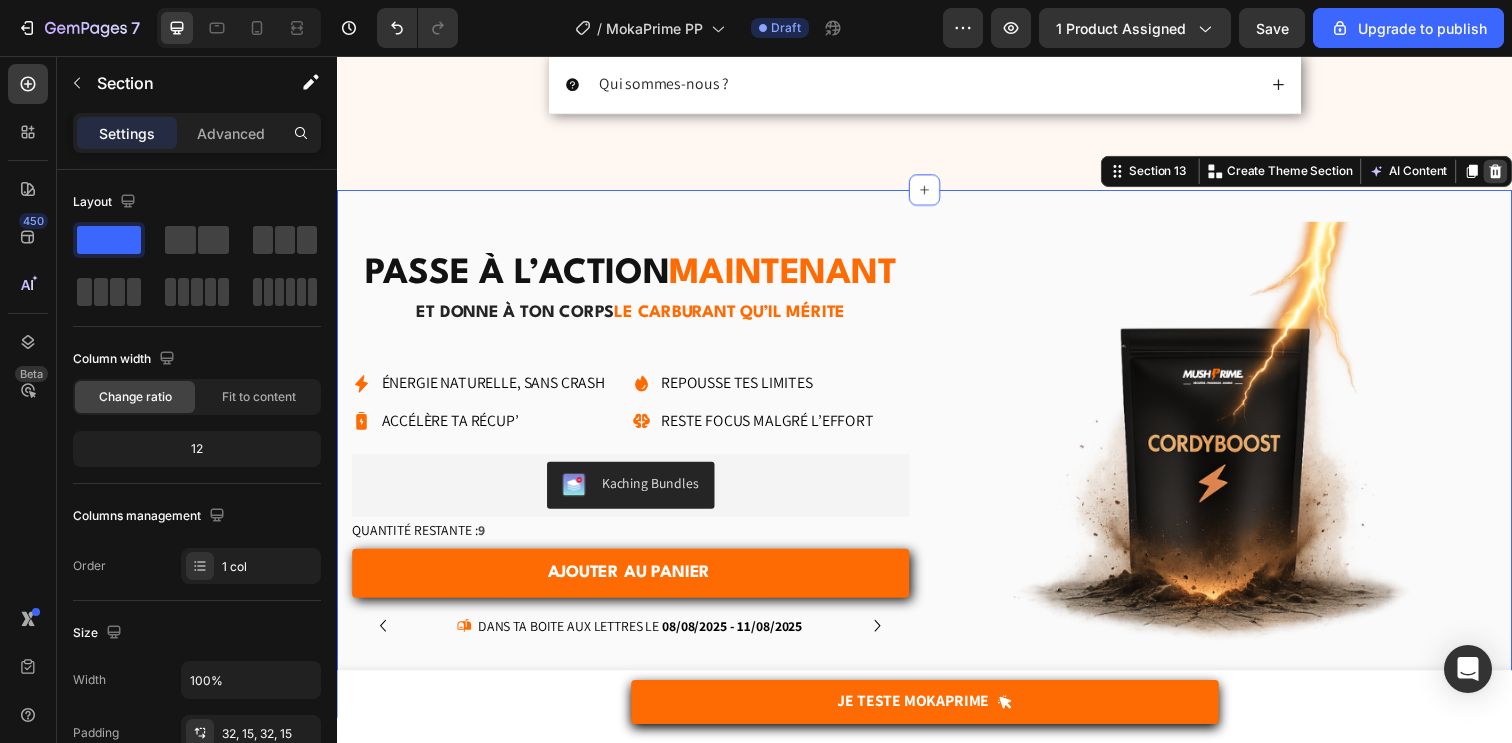 click 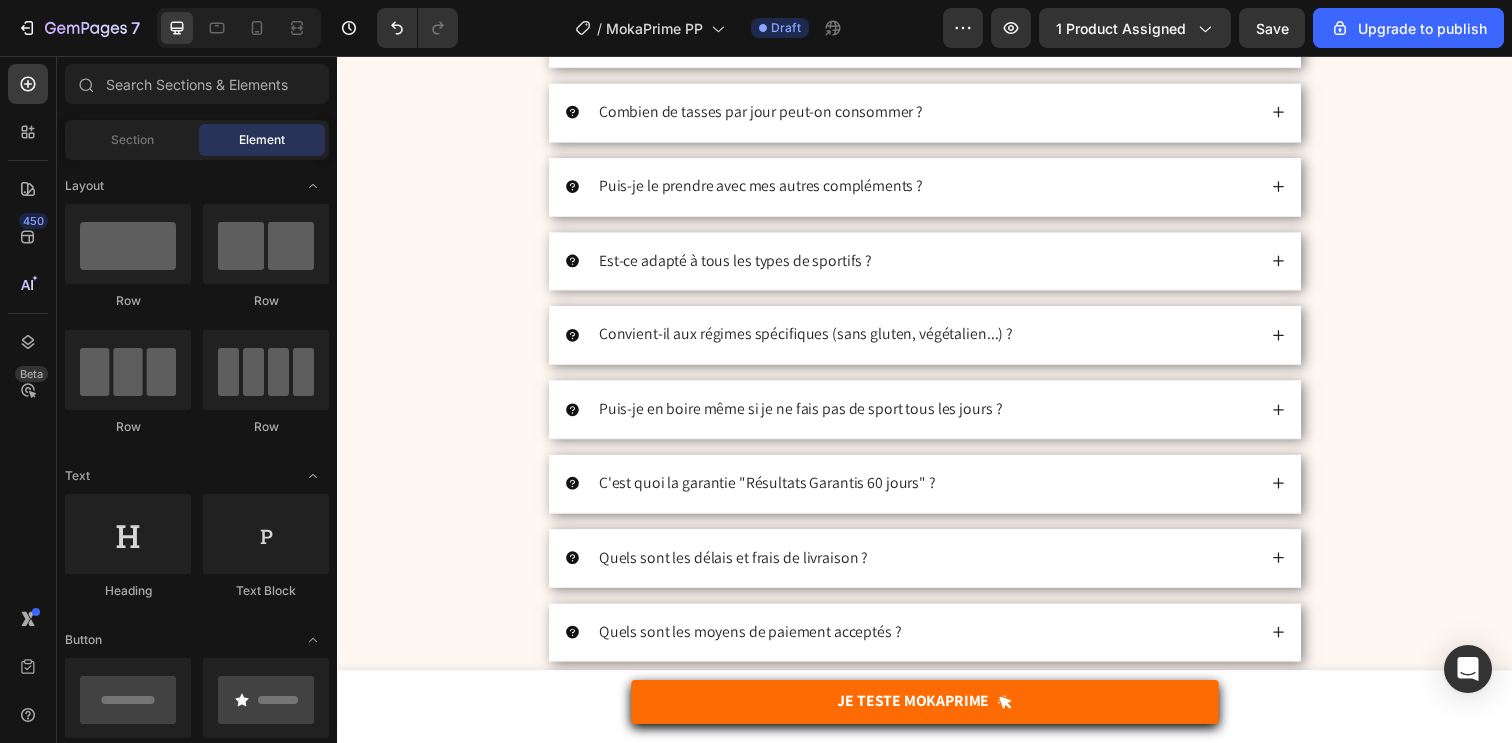 scroll, scrollTop: 7267, scrollLeft: 0, axis: vertical 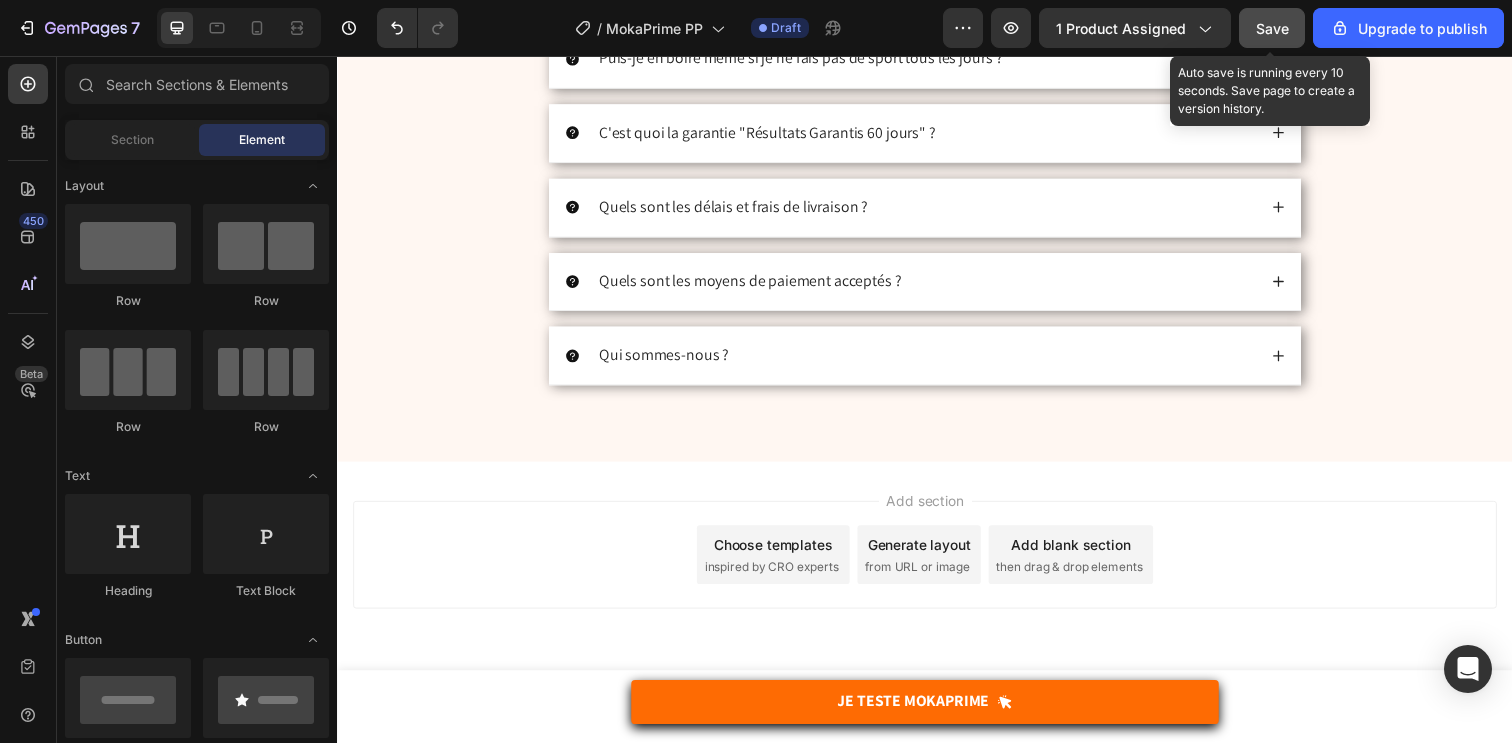 click on "Save" 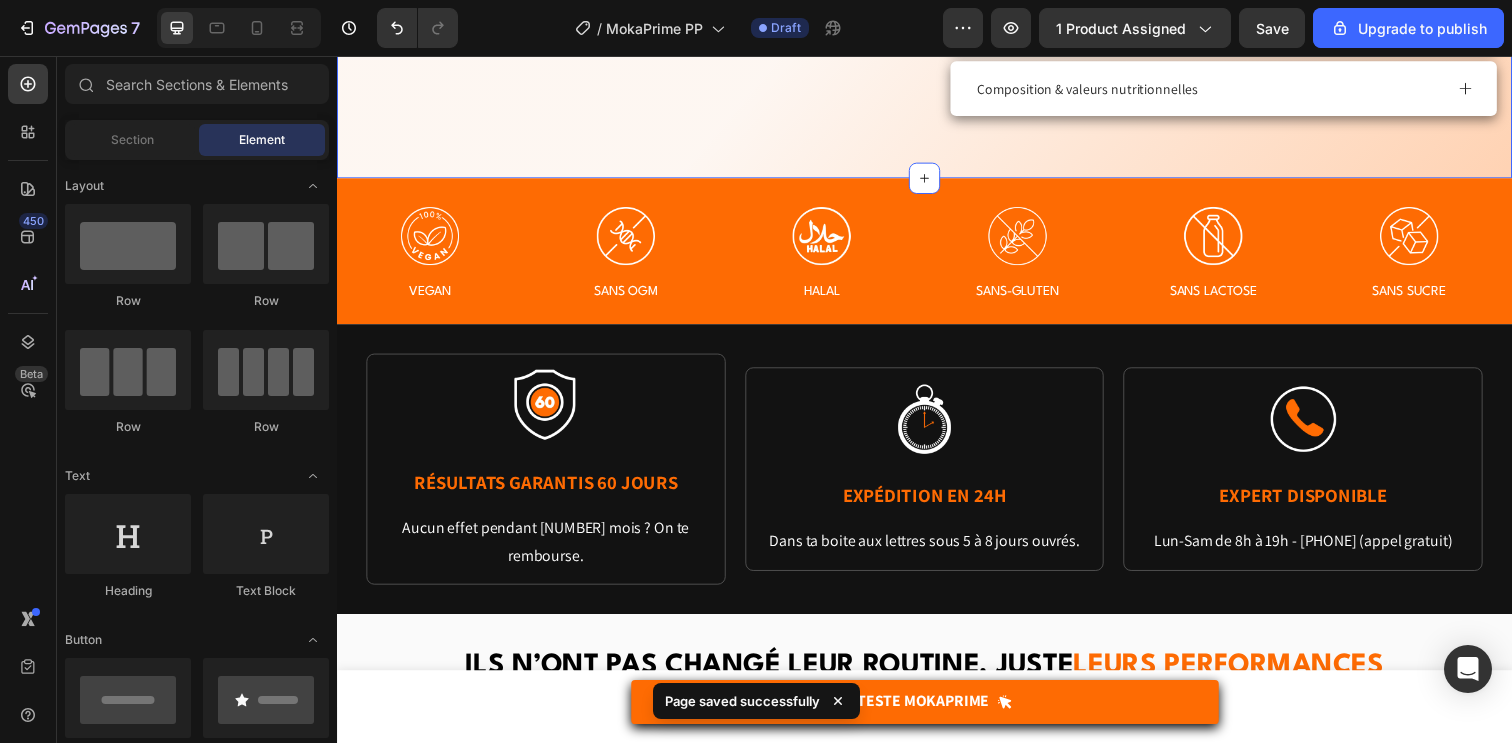 scroll, scrollTop: 1097, scrollLeft: 0, axis: vertical 